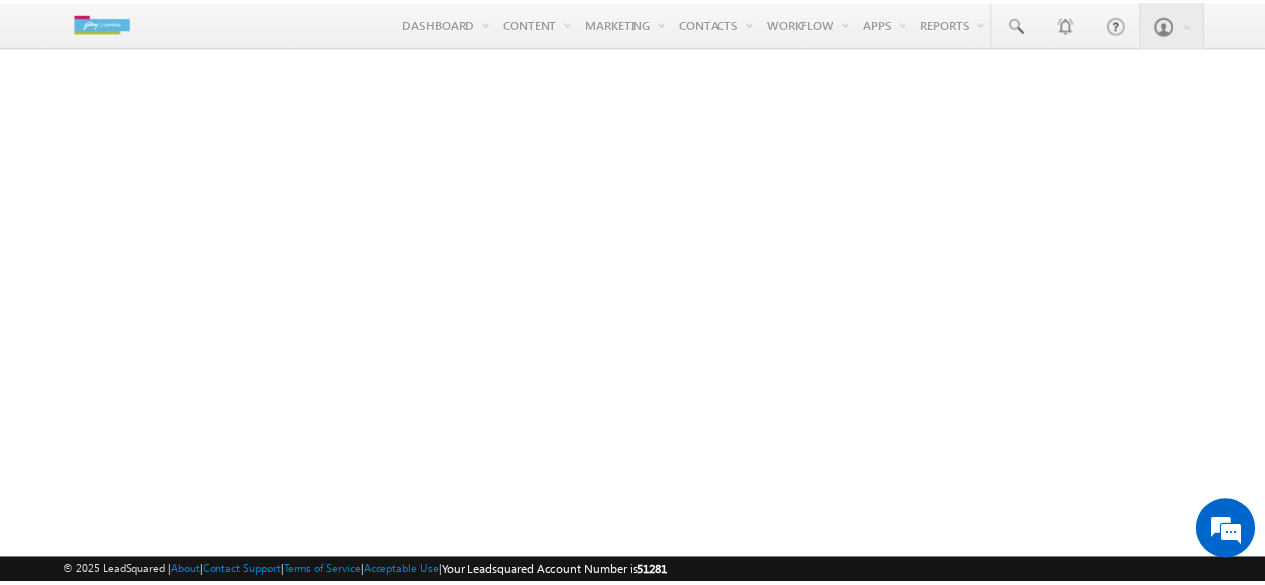 scroll, scrollTop: 0, scrollLeft: 0, axis: both 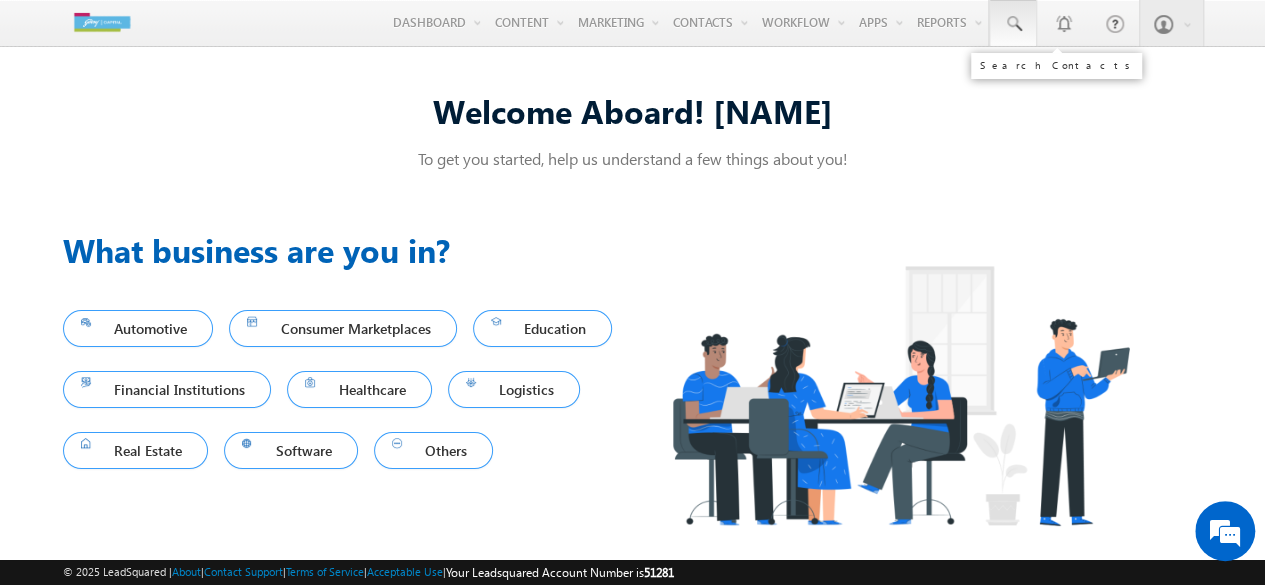drag, startPoint x: 1026, startPoint y: 36, endPoint x: 1007, endPoint y: 35, distance: 19.026299 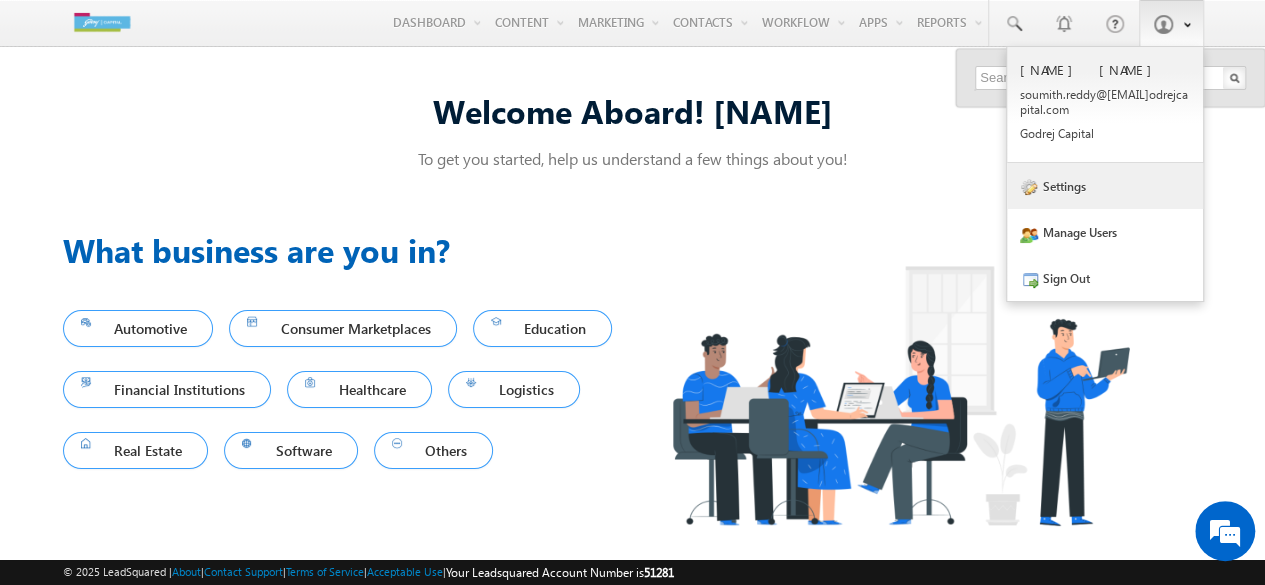 click on "Settings" at bounding box center (1105, 186) 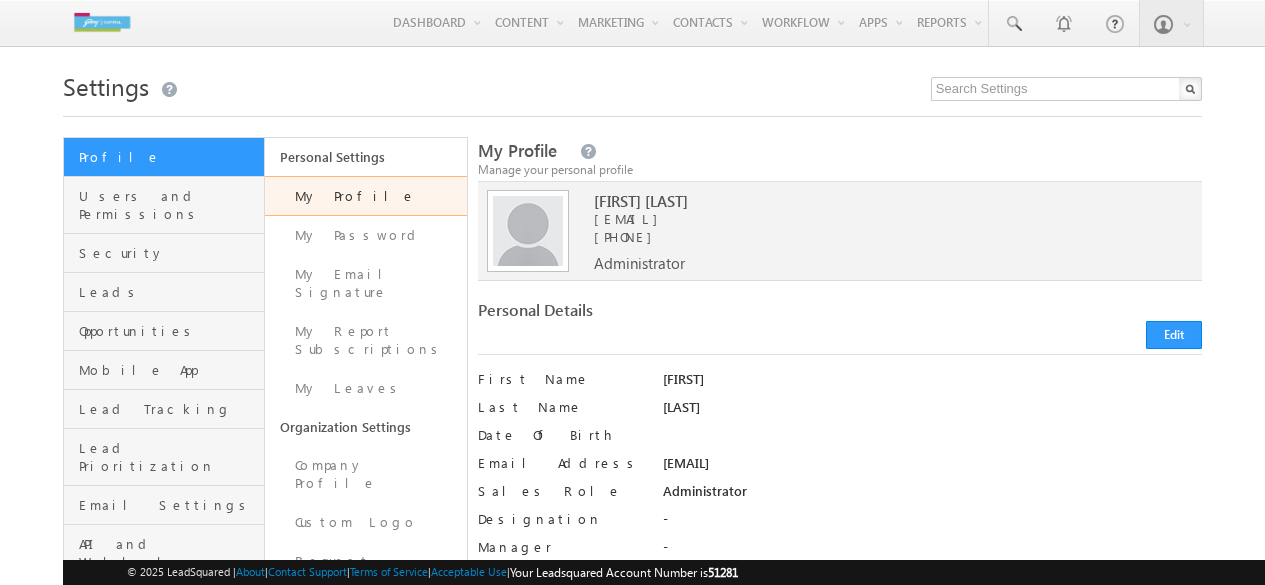 scroll, scrollTop: 0, scrollLeft: 0, axis: both 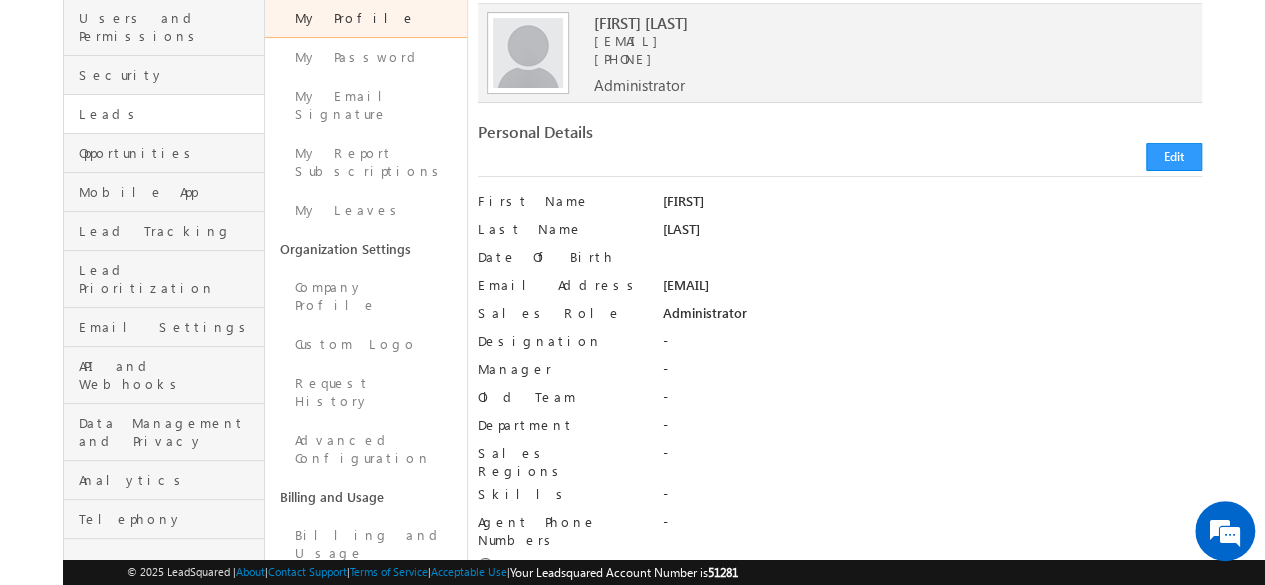 click on "Leads" at bounding box center [164, 114] 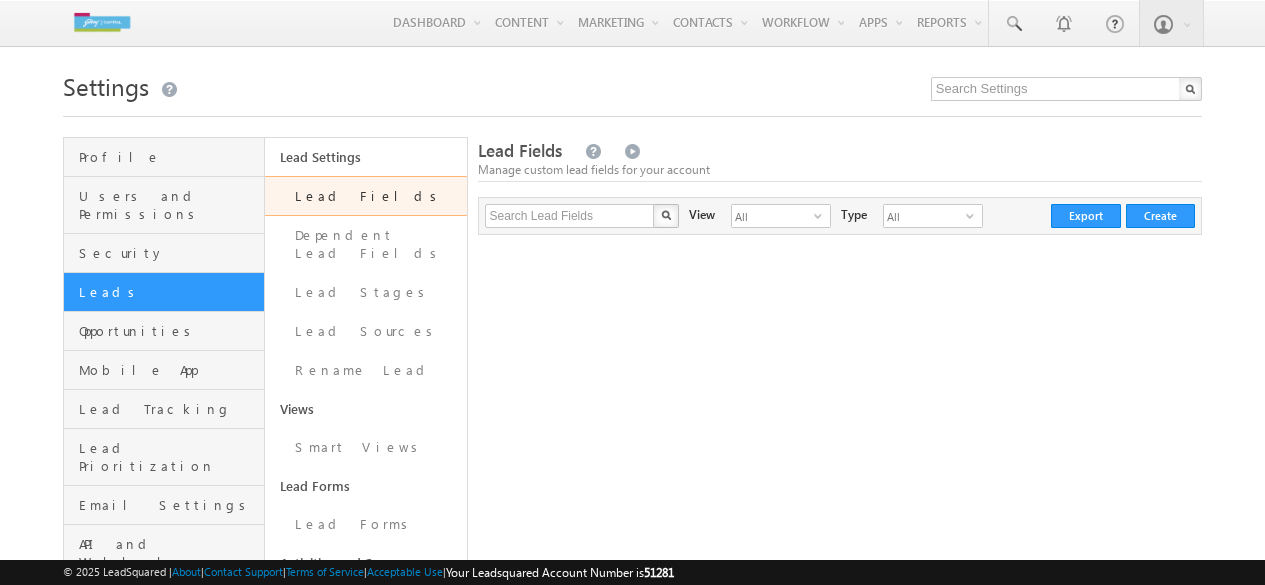 scroll, scrollTop: 0, scrollLeft: 0, axis: both 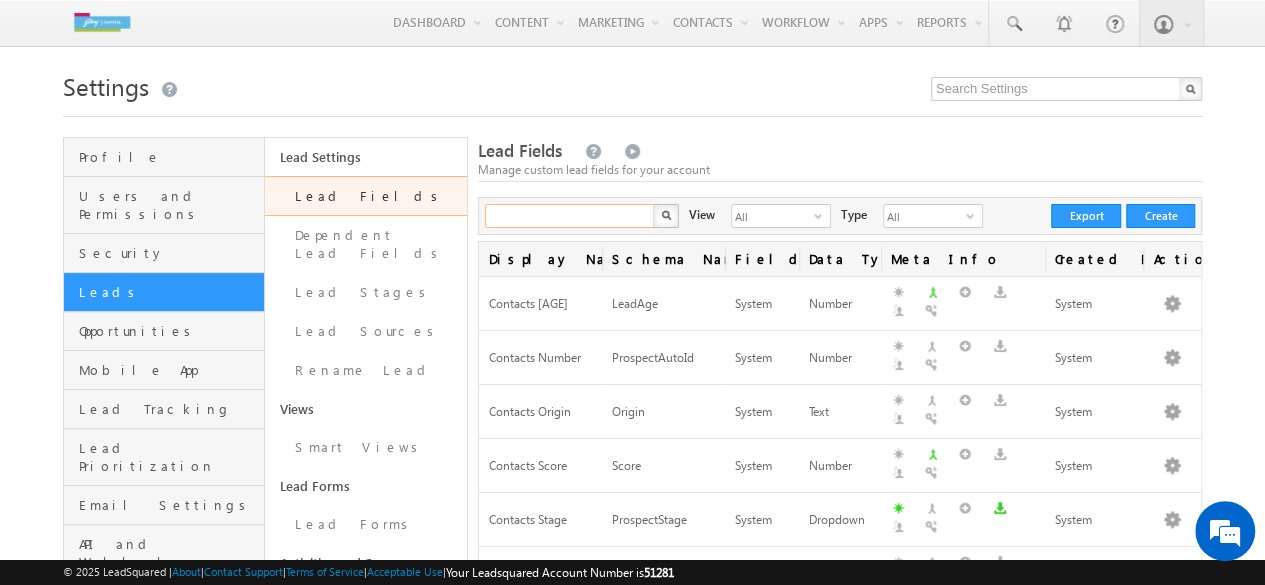 click at bounding box center [570, 216] 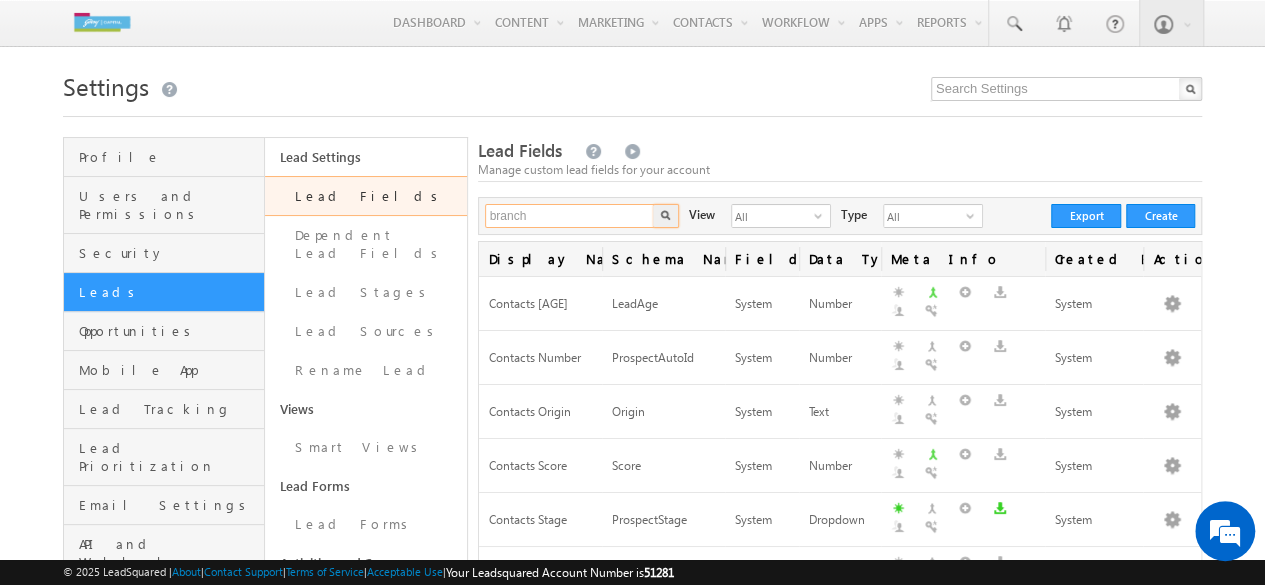 type on "branch" 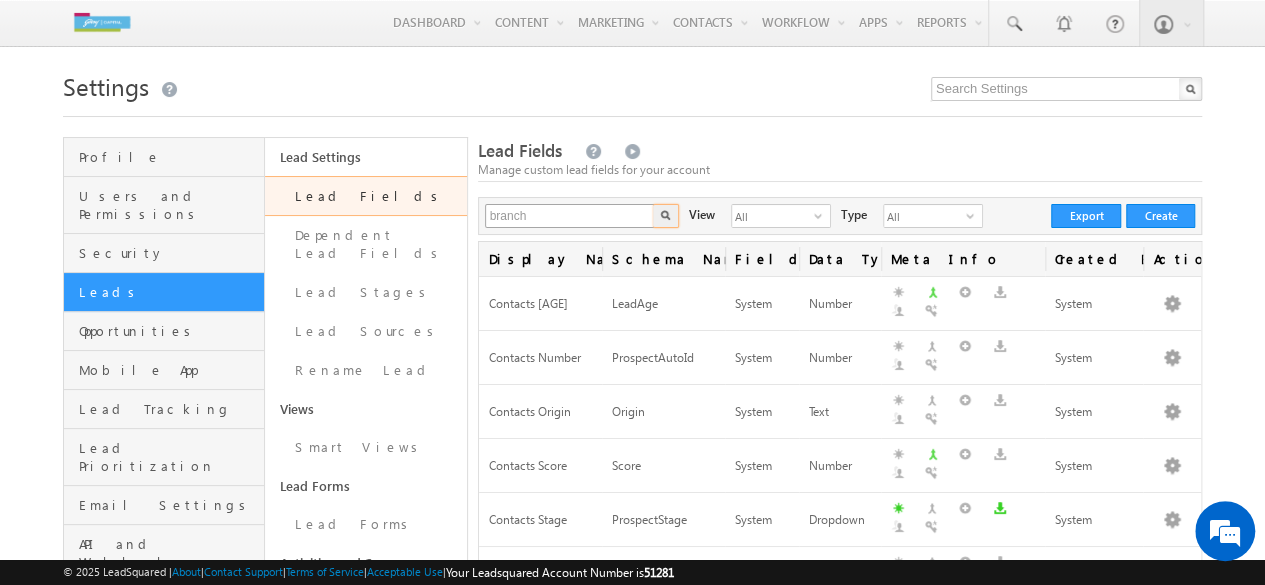 click at bounding box center (666, 216) 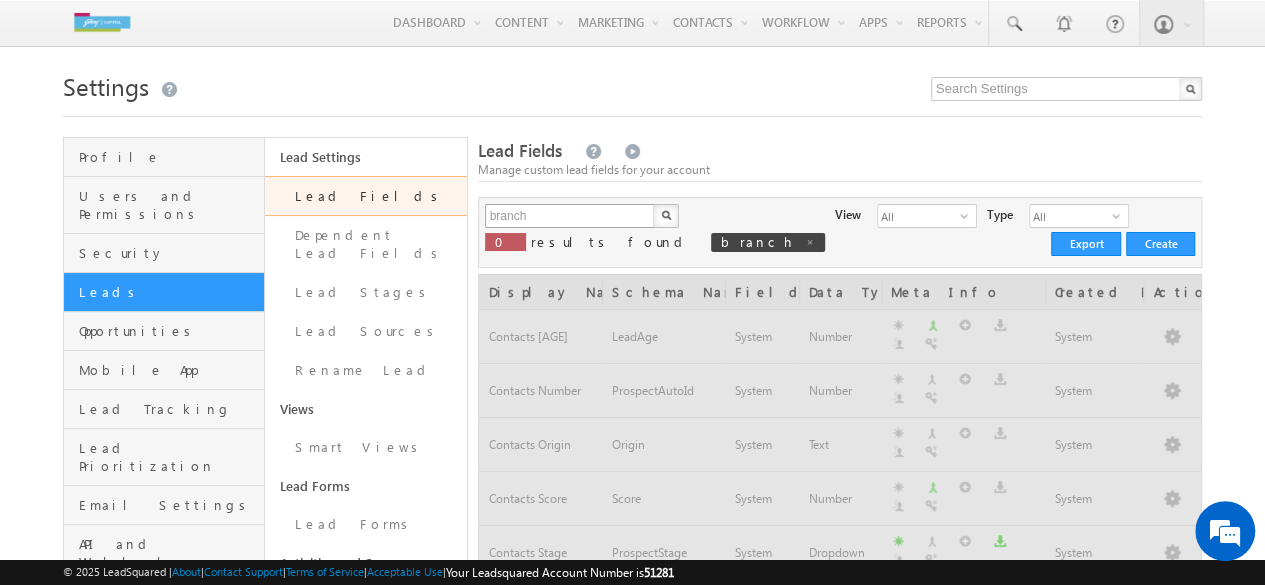 type 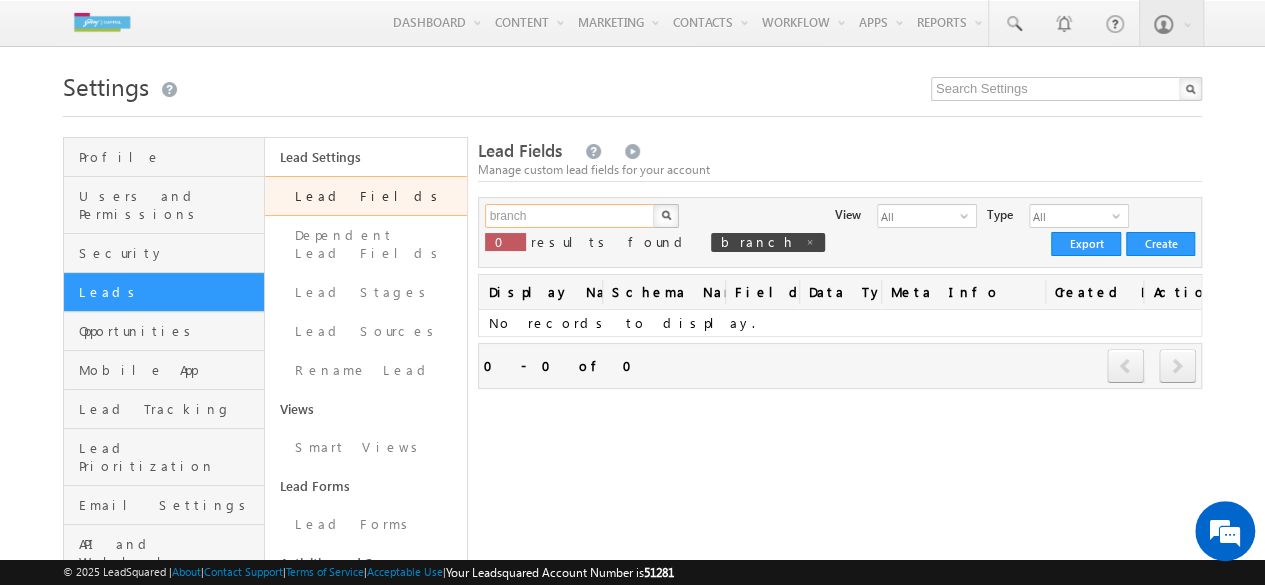 click on "branch" at bounding box center [570, 216] 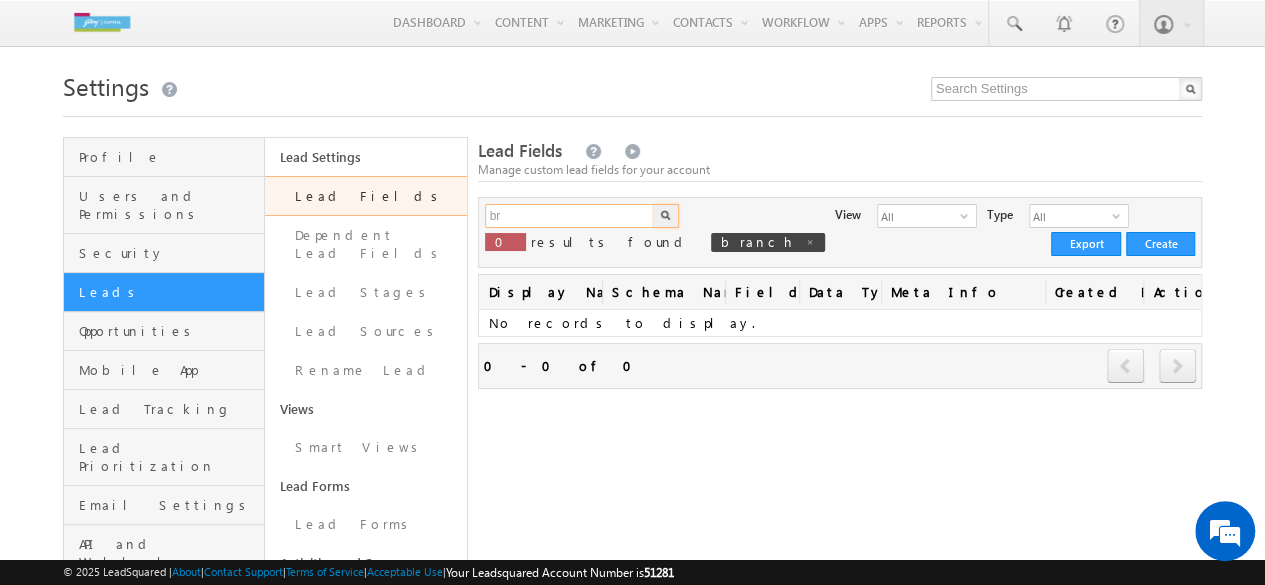 type on "b" 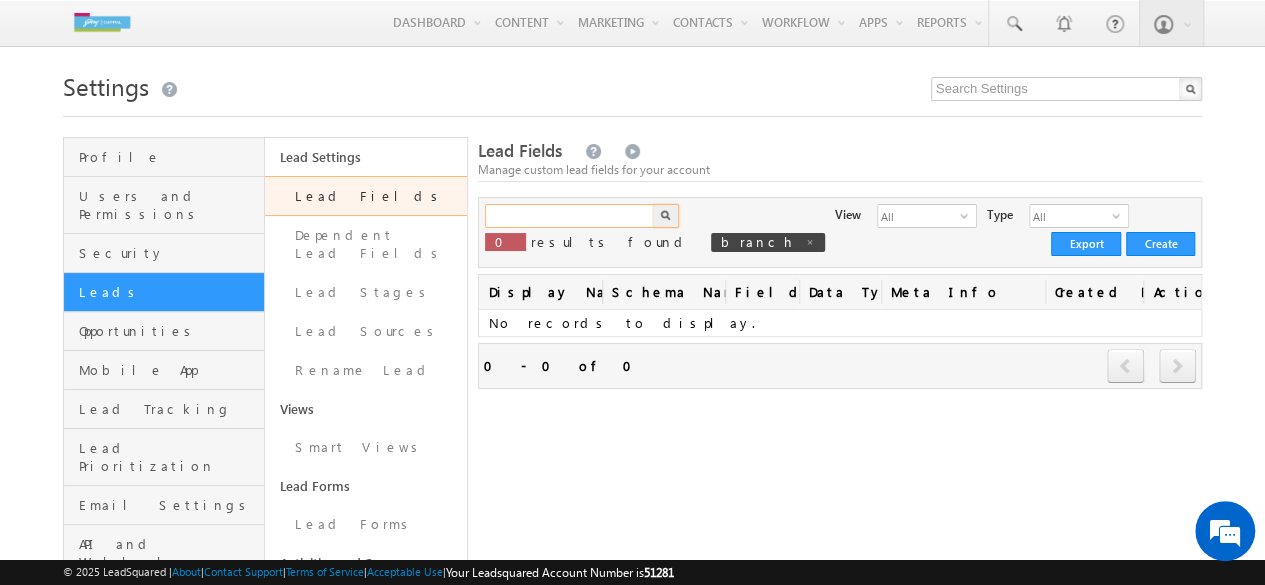 type on "\" 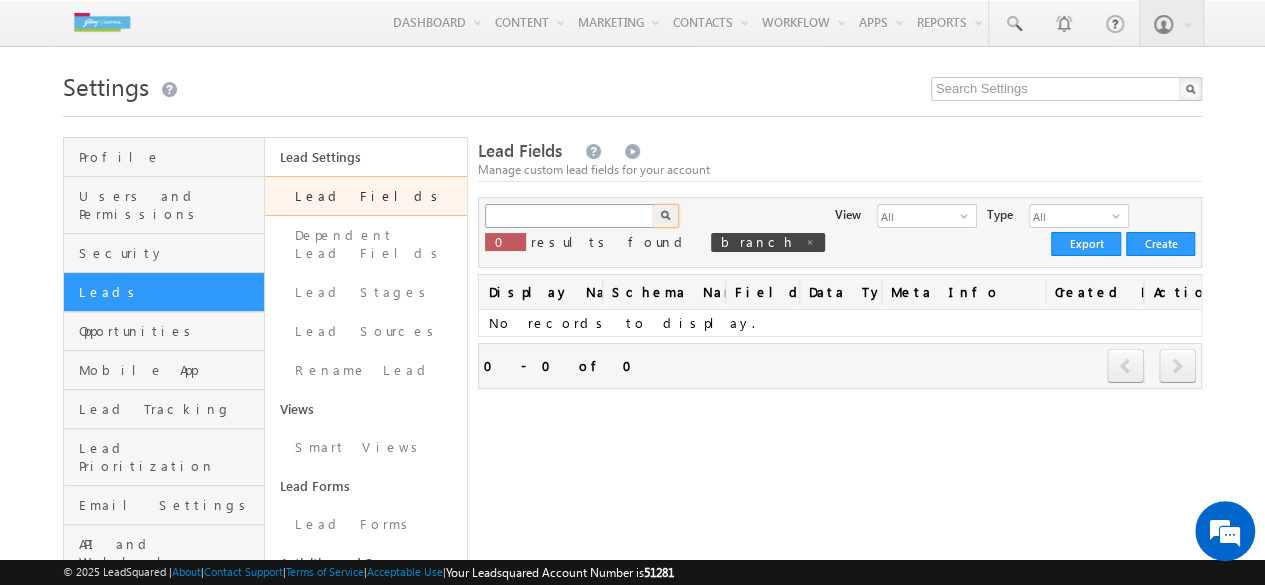click at bounding box center [666, 216] 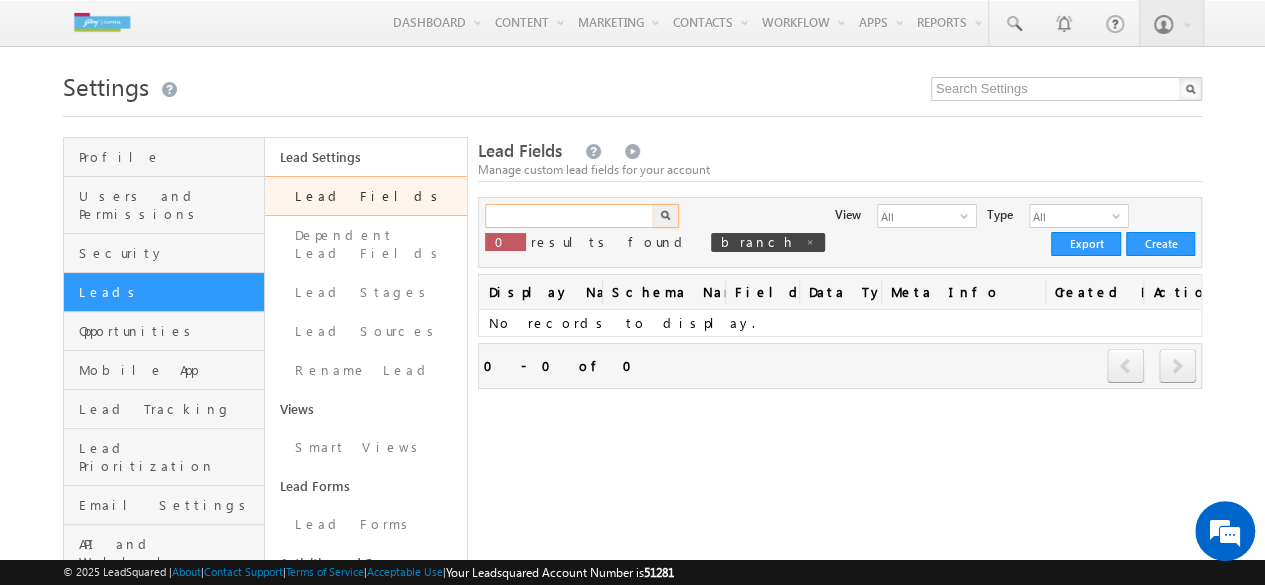 scroll, scrollTop: 0, scrollLeft: 0, axis: both 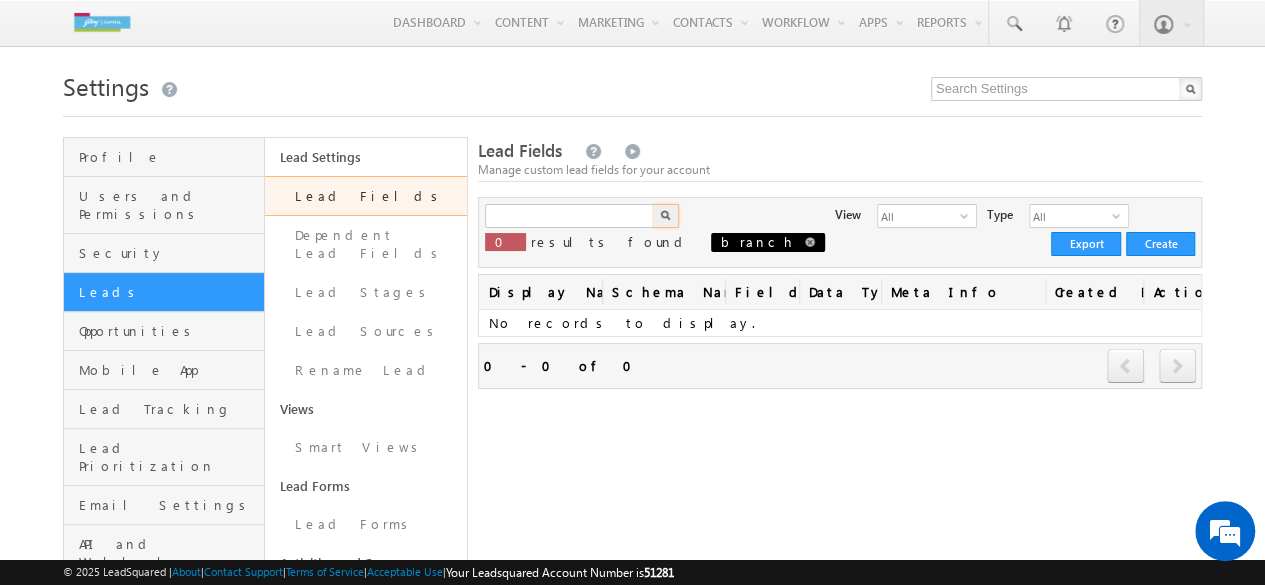 type on "Search Lead Fields" 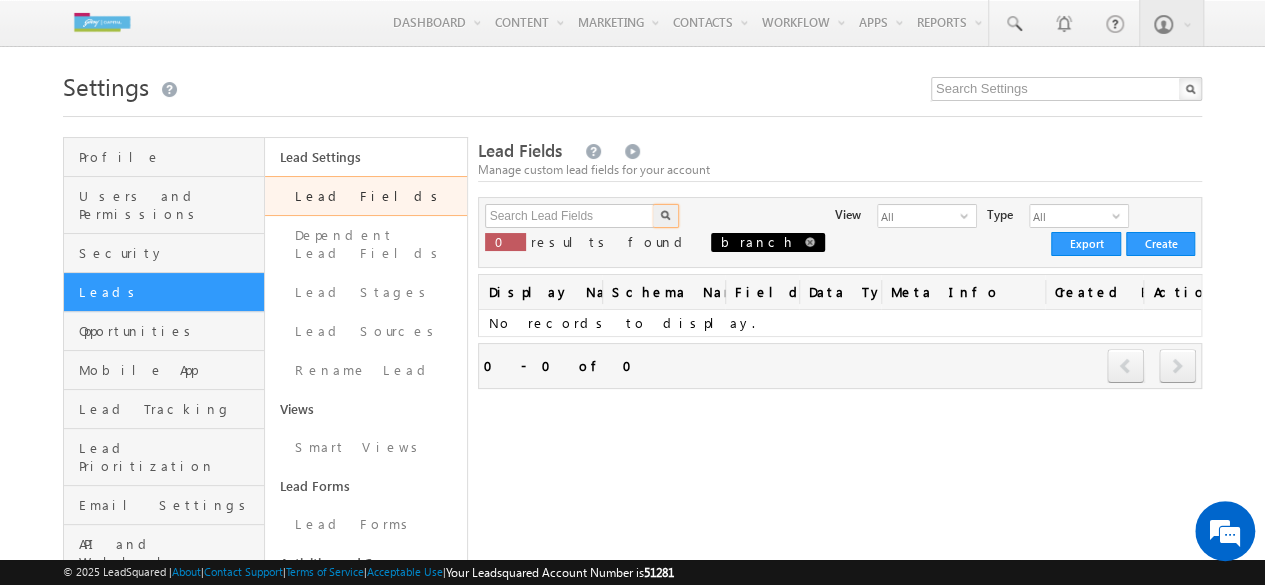 click on "branch" at bounding box center [768, 242] 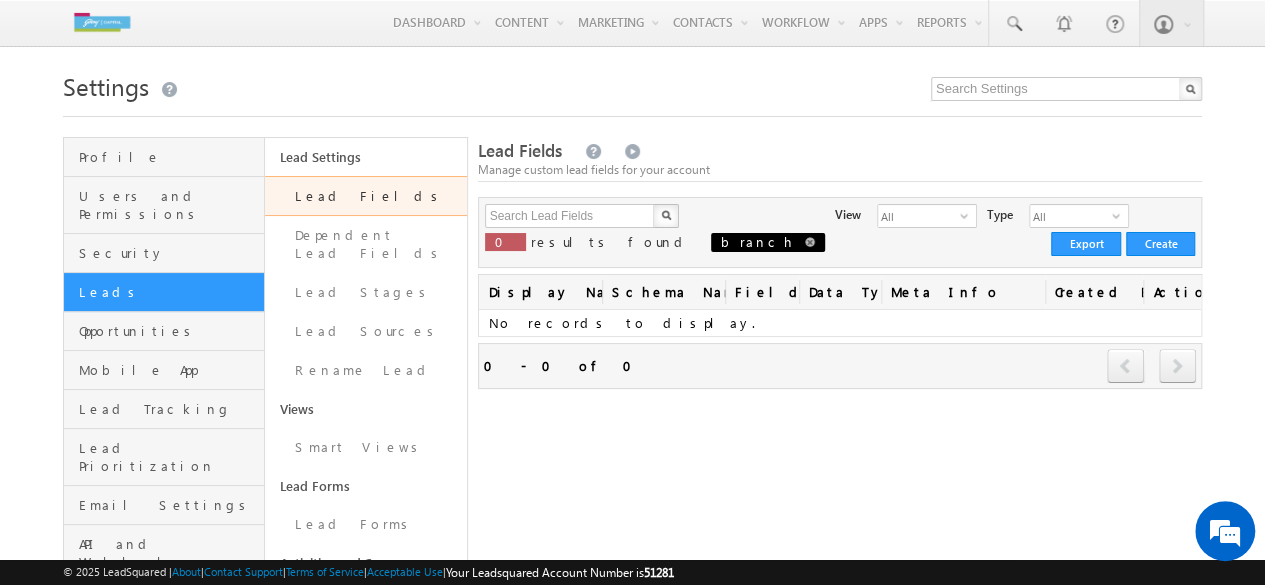 click on "branch" at bounding box center (768, 242) 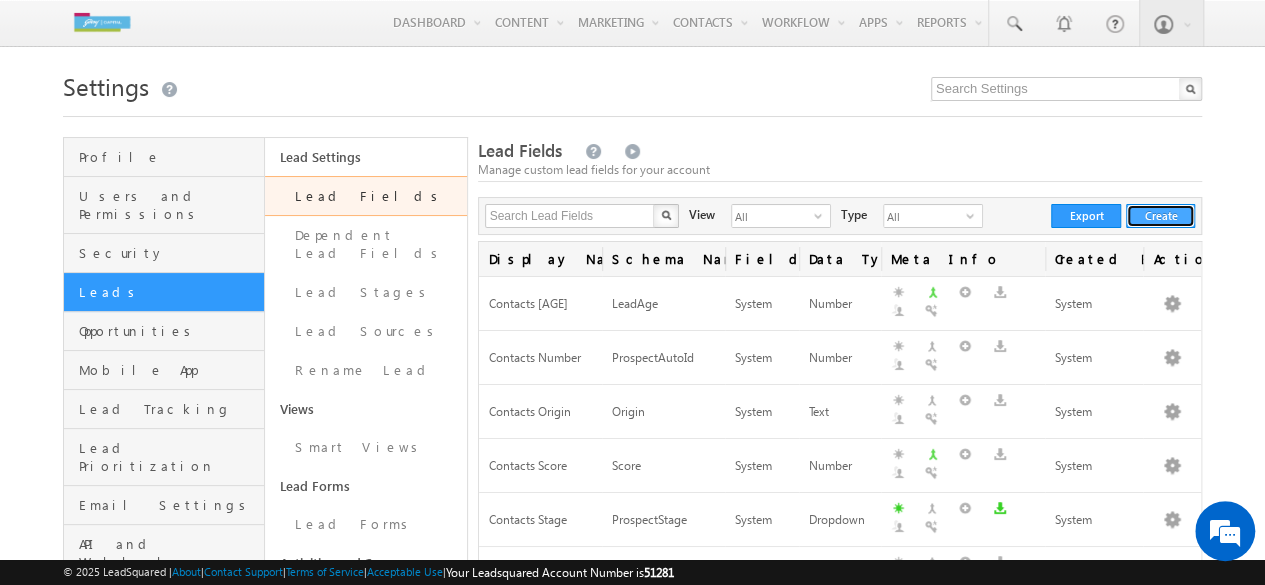 click on "Create" at bounding box center [1160, 216] 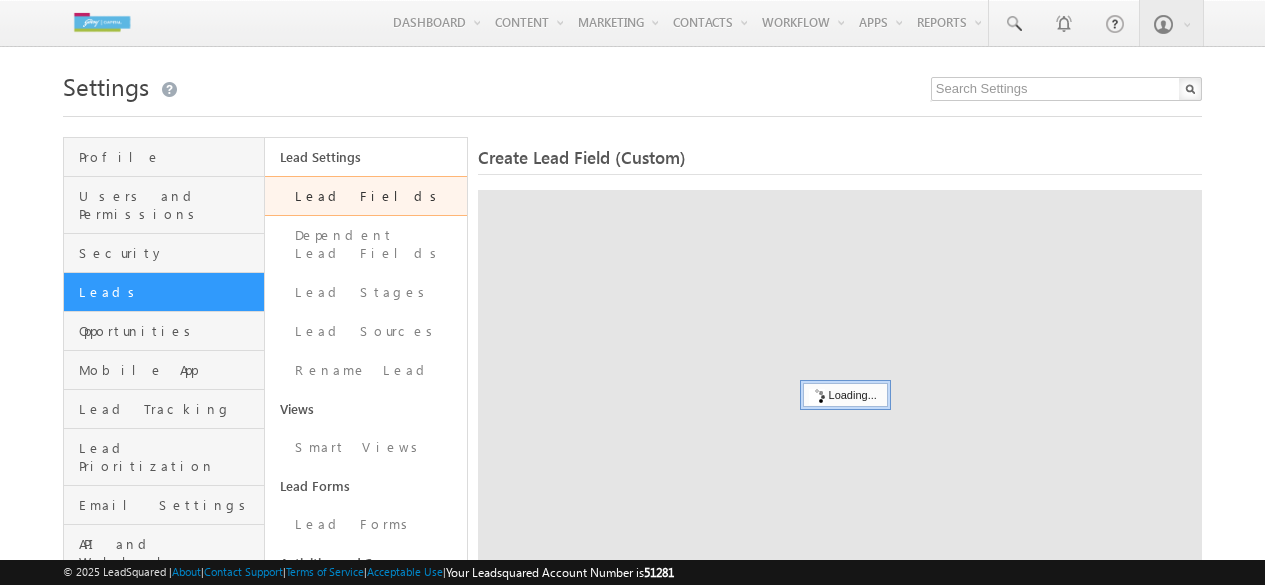 scroll, scrollTop: 0, scrollLeft: 0, axis: both 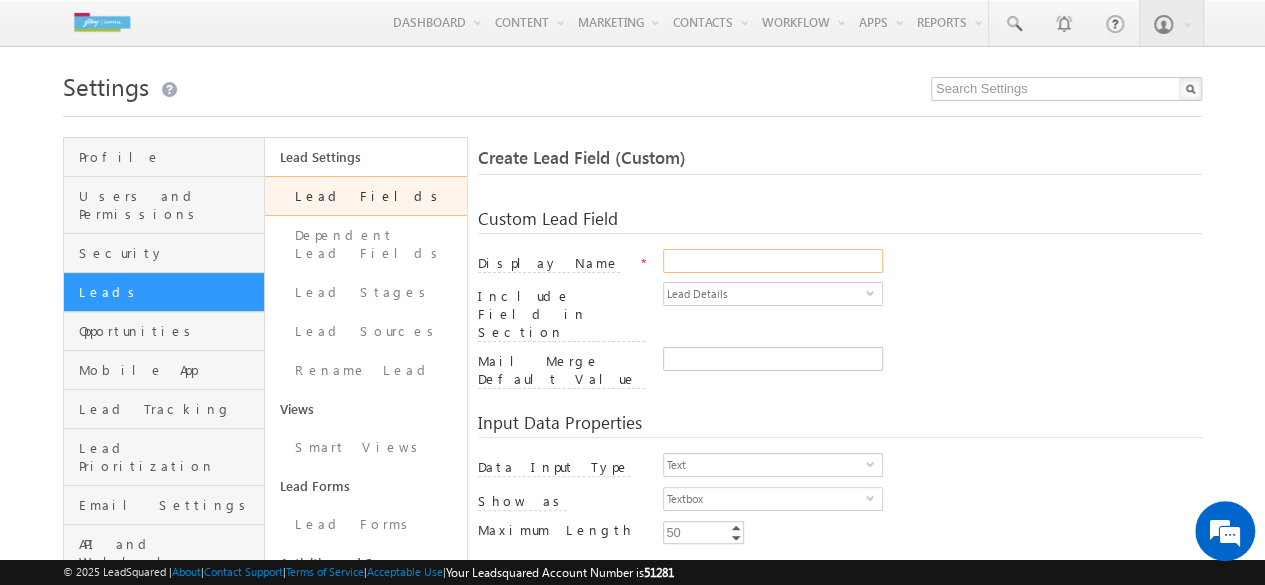 click on "Display Name" at bounding box center (773, 261) 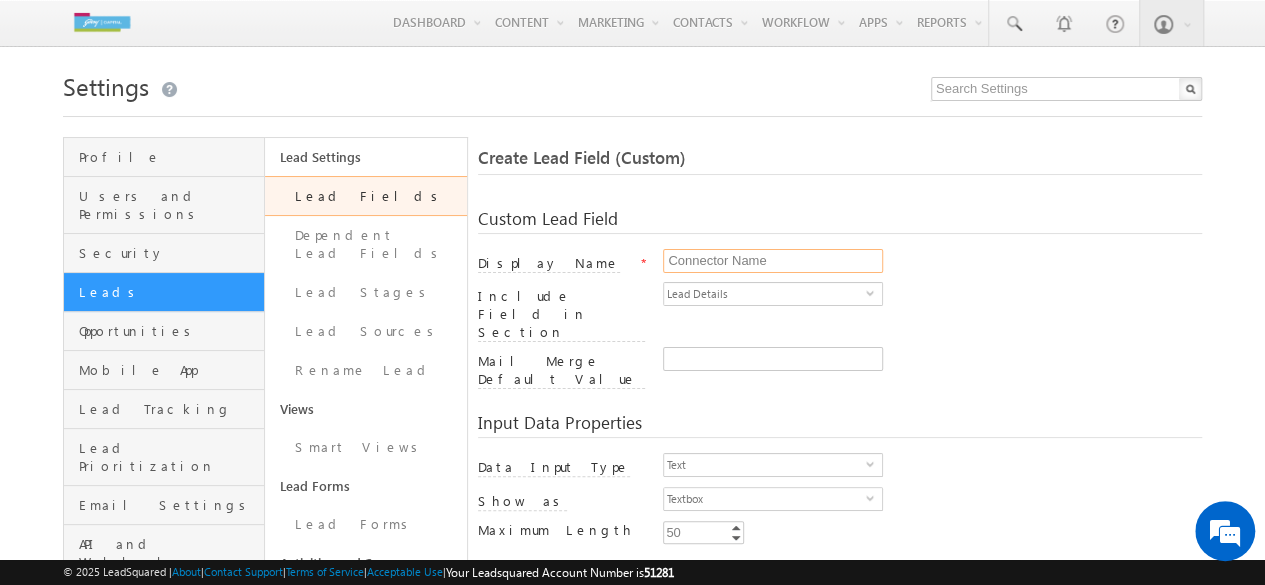 click on "Connector Name" at bounding box center (773, 261) 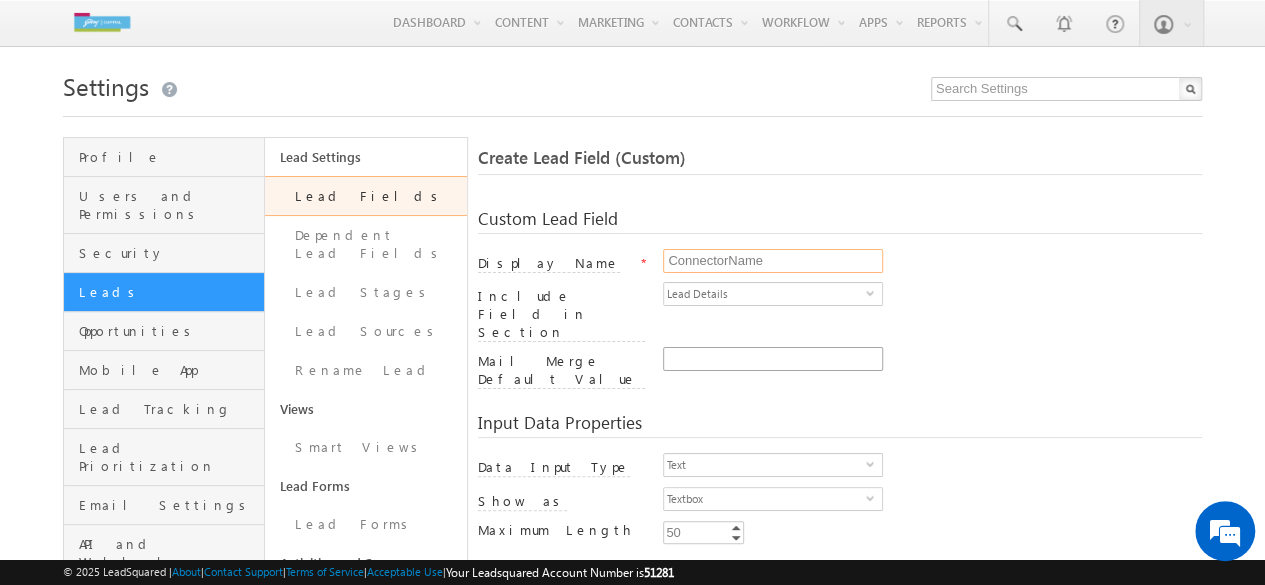 type on "ConnectorName" 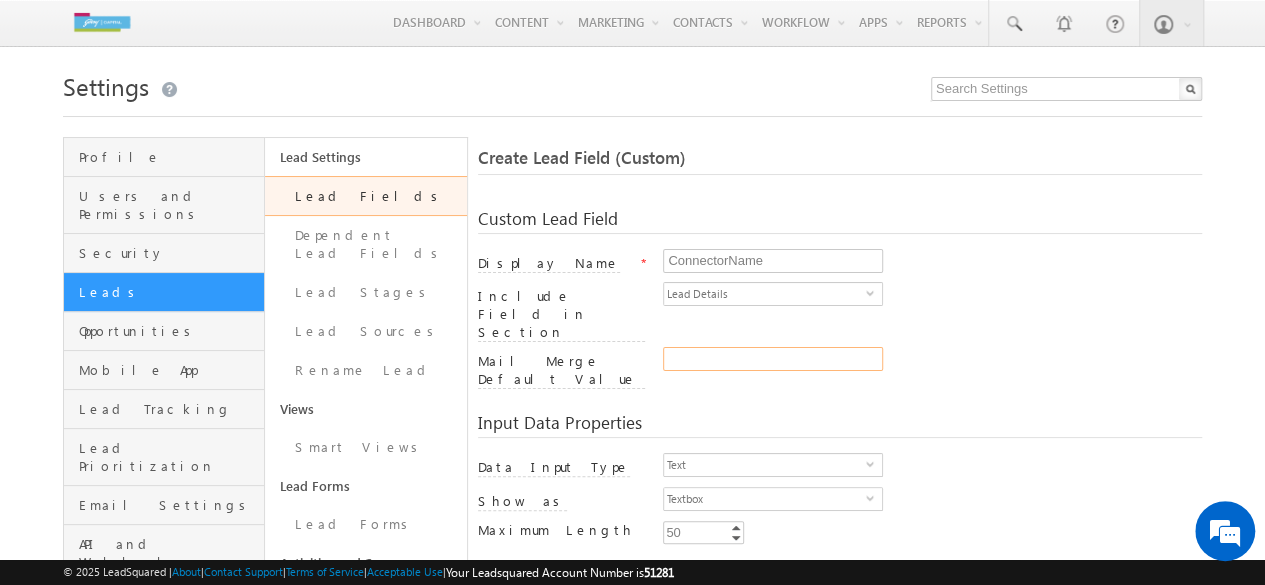 click on "Mail Merge Default Value" at bounding box center [773, 359] 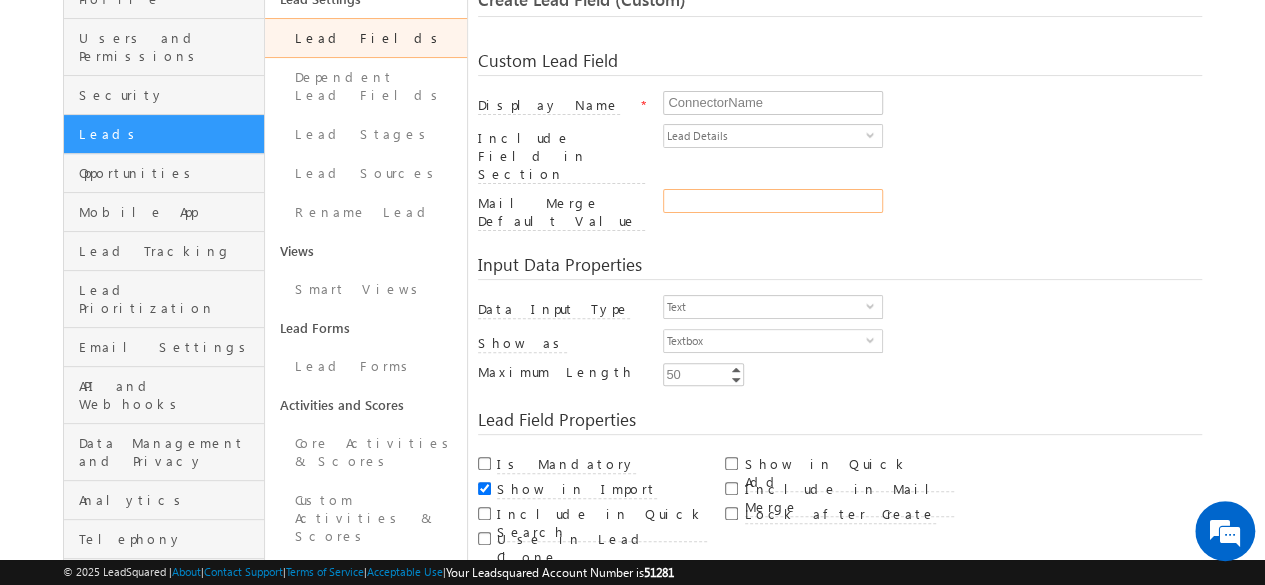 scroll, scrollTop: 159, scrollLeft: 0, axis: vertical 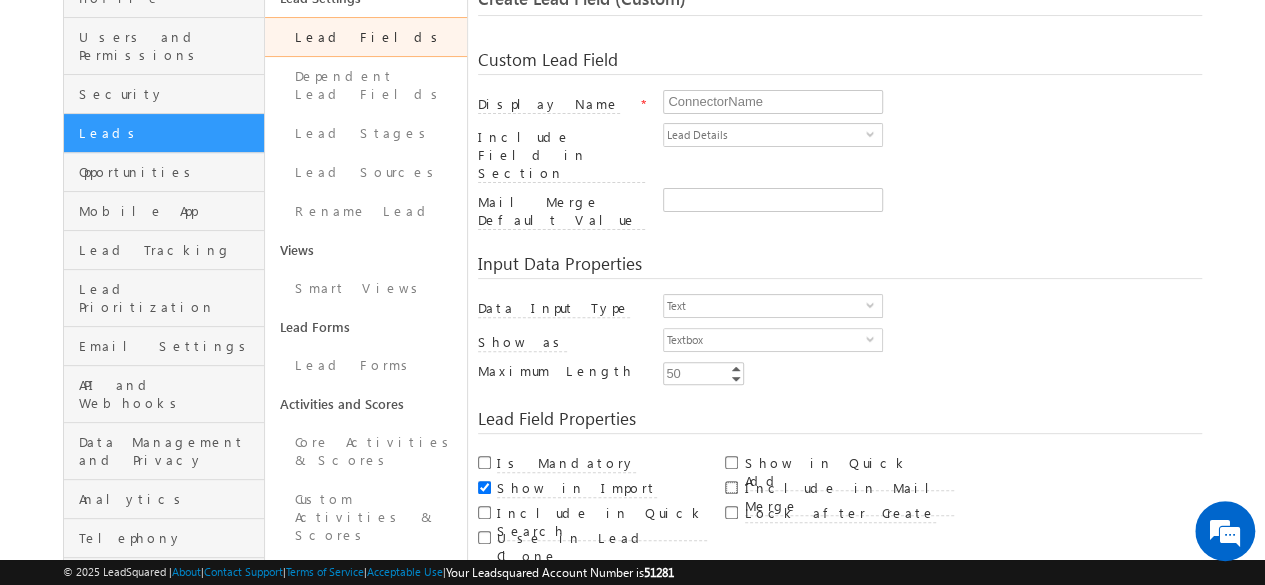 click on "Include in Mail Merge" at bounding box center [731, 487] 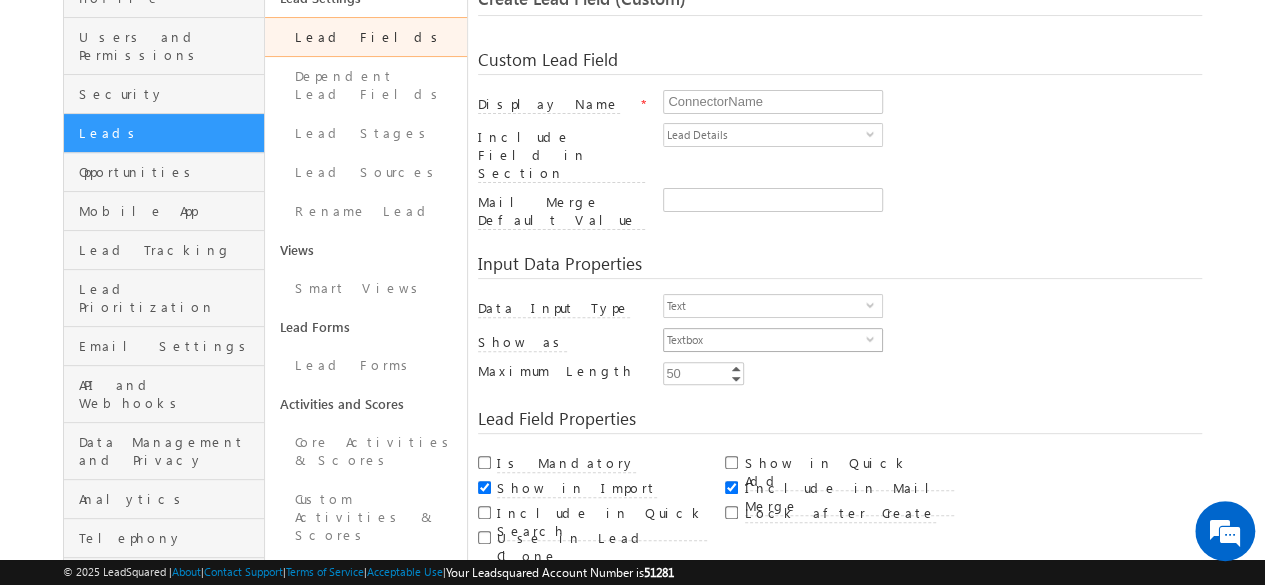 click on "Textbox" at bounding box center [765, 340] 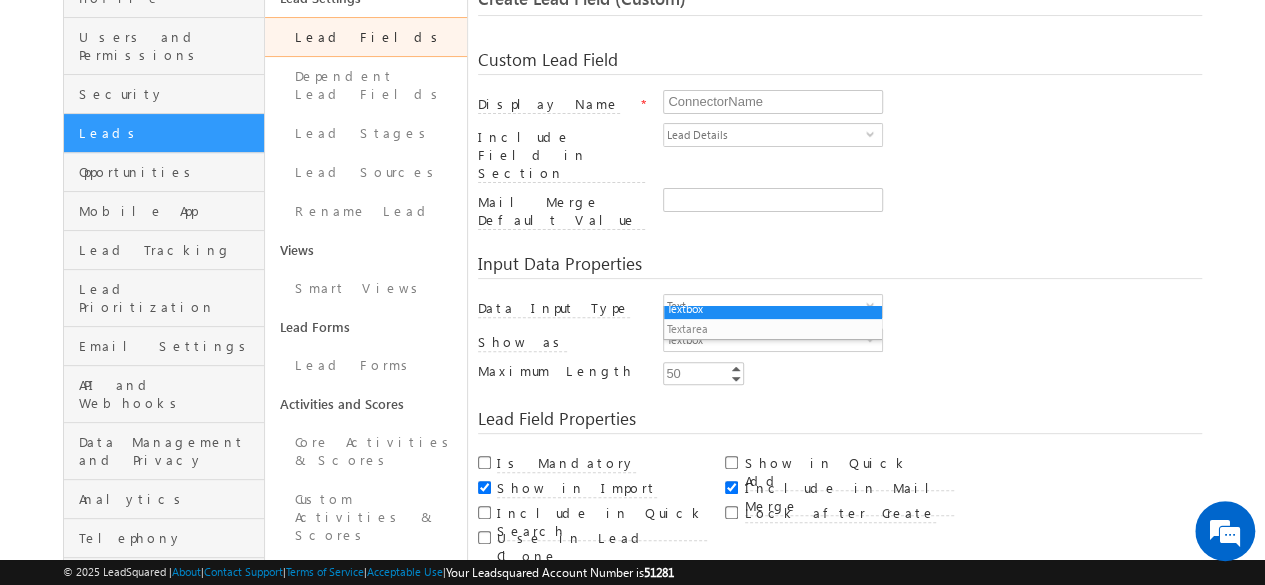 click on "Textbox select 0" at bounding box center [932, 345] 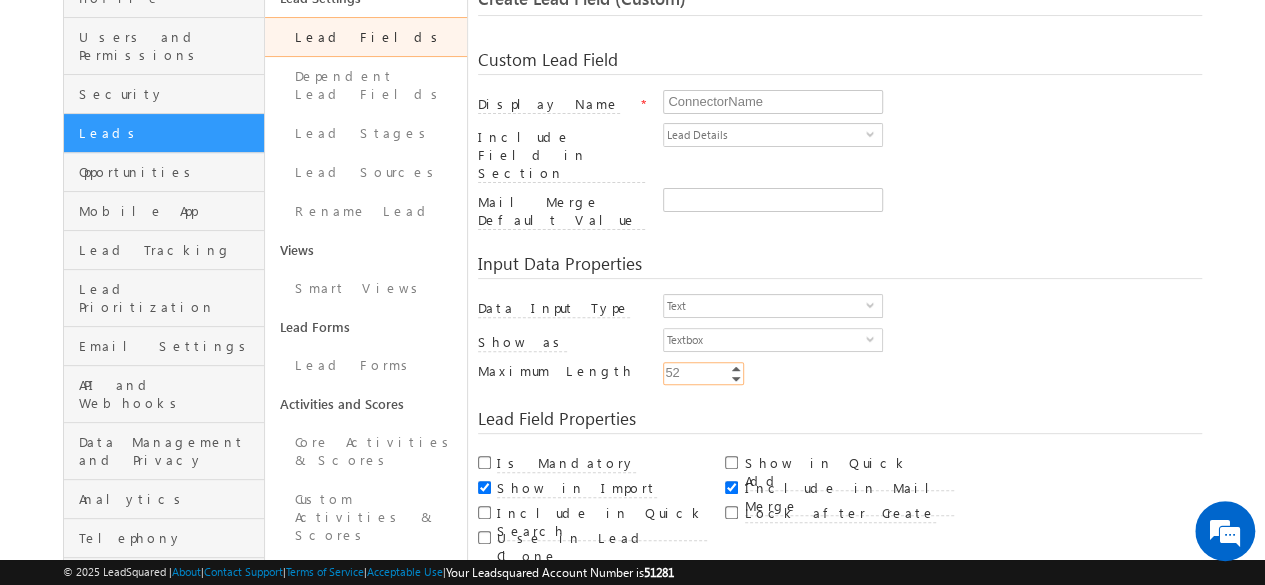 click on "Increment" at bounding box center (736, 368) 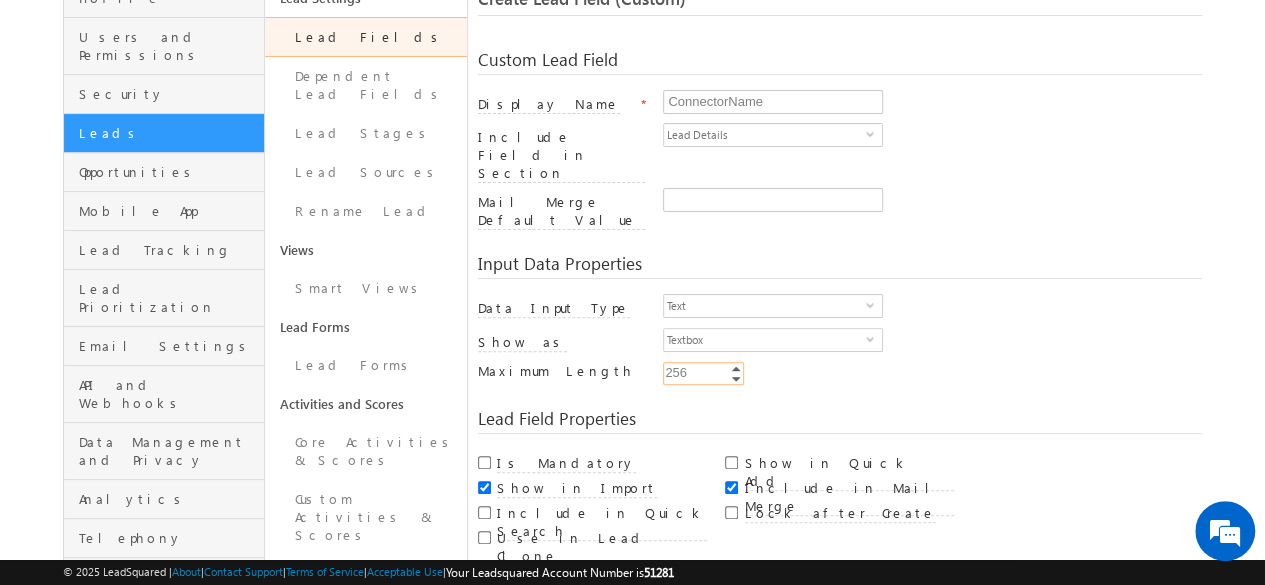 type on "256" 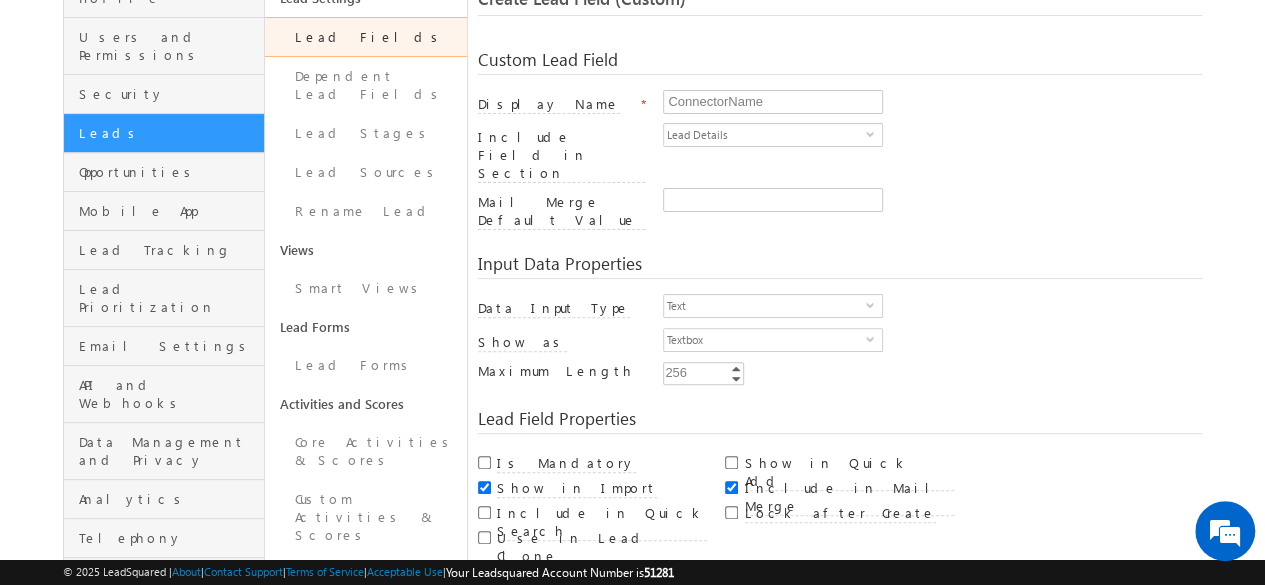 click on "Lead Field Properties" at bounding box center (840, 422) 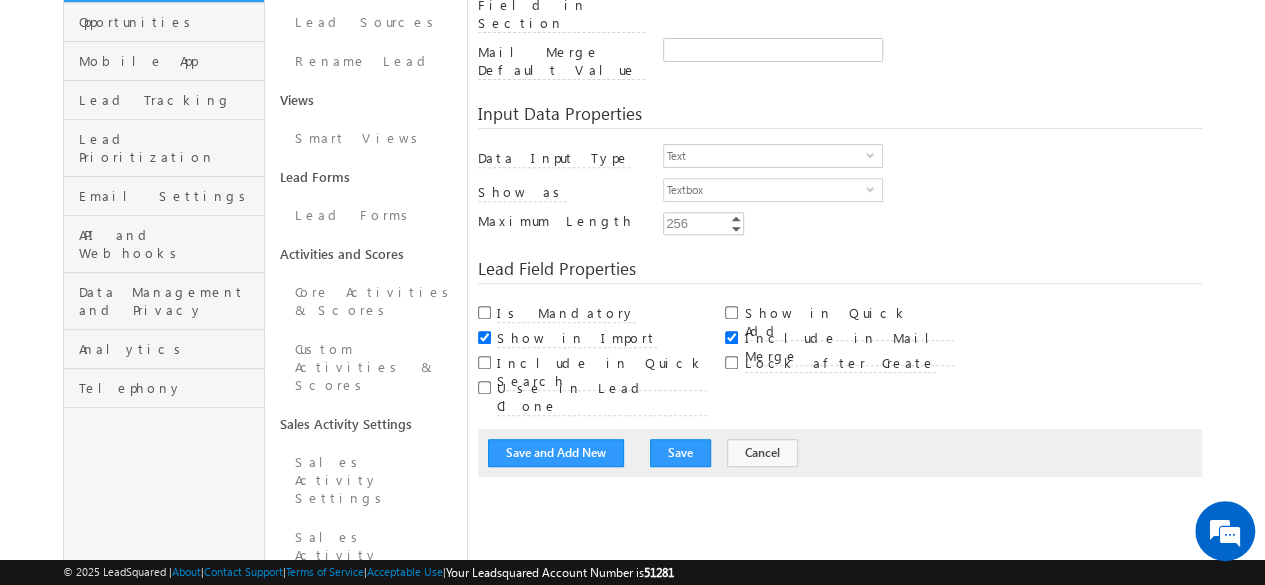 scroll, scrollTop: 315, scrollLeft: 0, axis: vertical 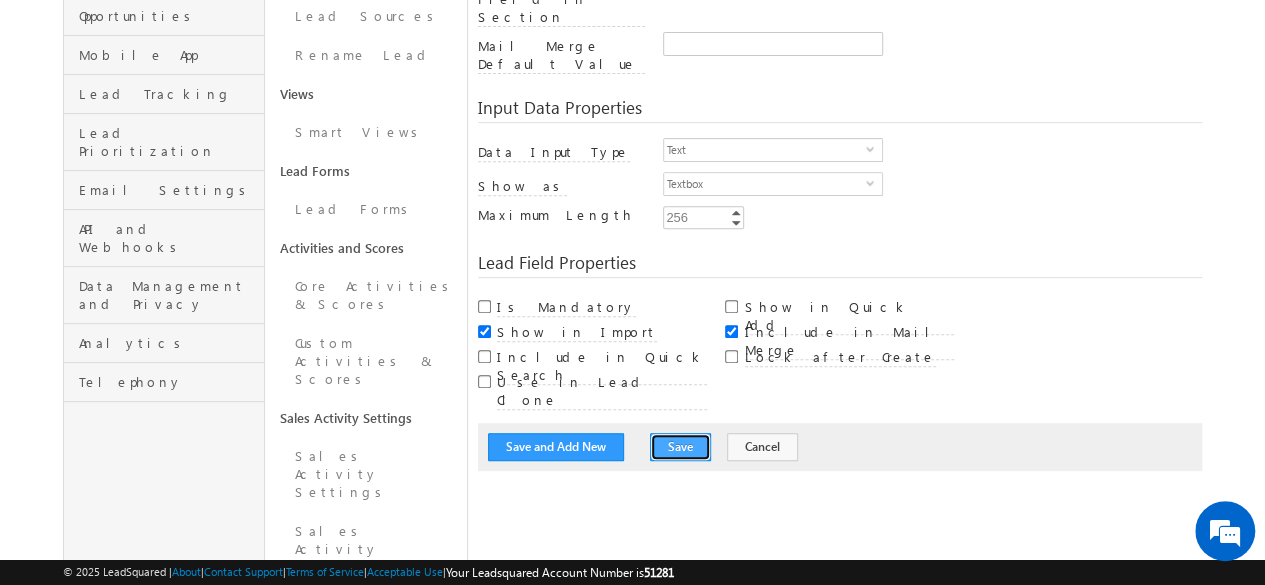 click on "Save" at bounding box center [680, 447] 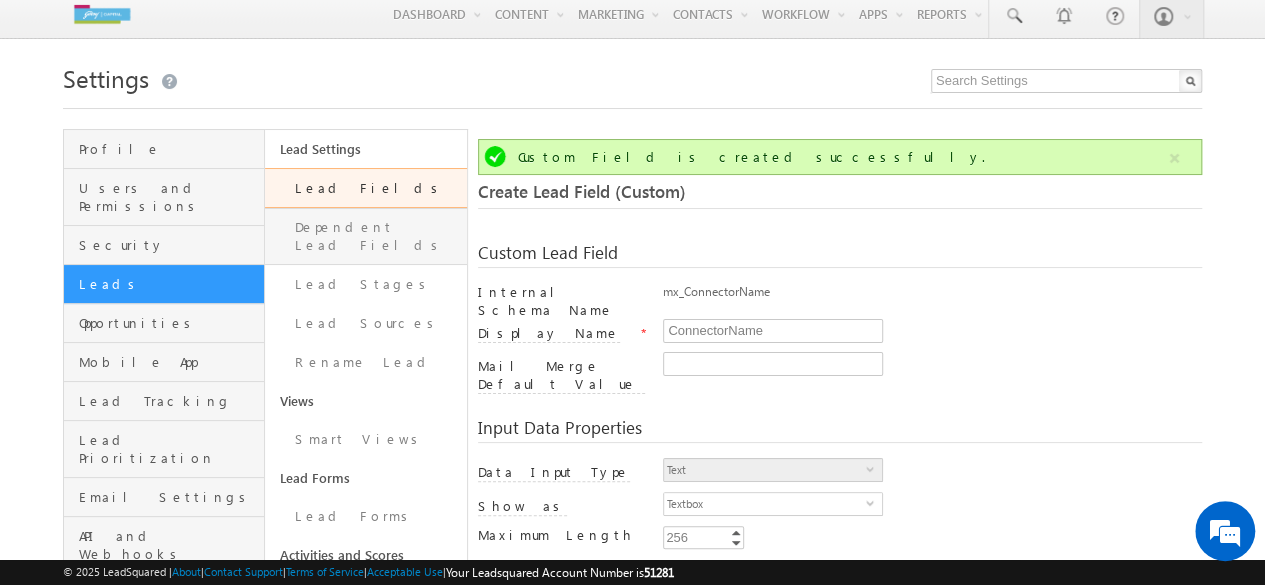 scroll, scrollTop: 6, scrollLeft: 0, axis: vertical 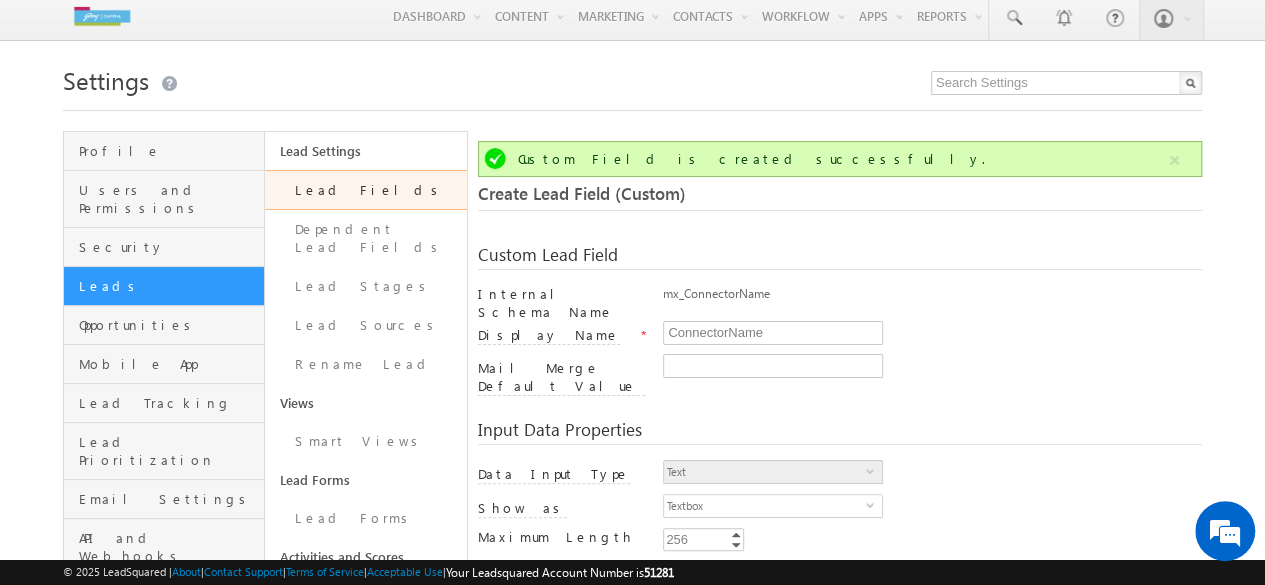 click on "Lead Fields" at bounding box center (365, 190) 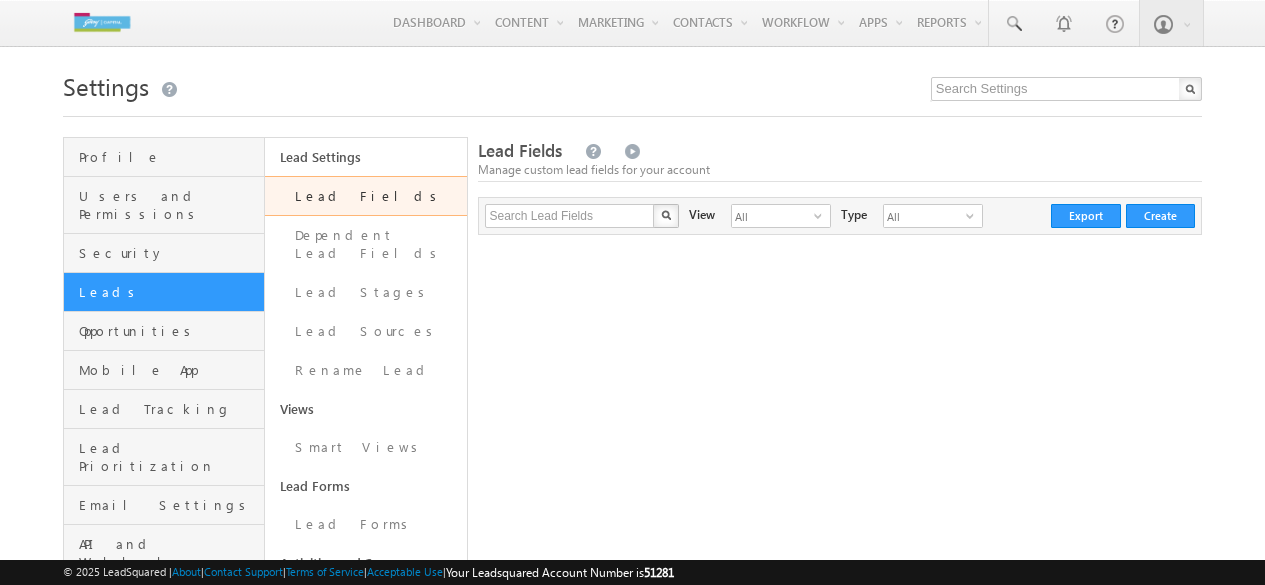 scroll, scrollTop: 0, scrollLeft: 0, axis: both 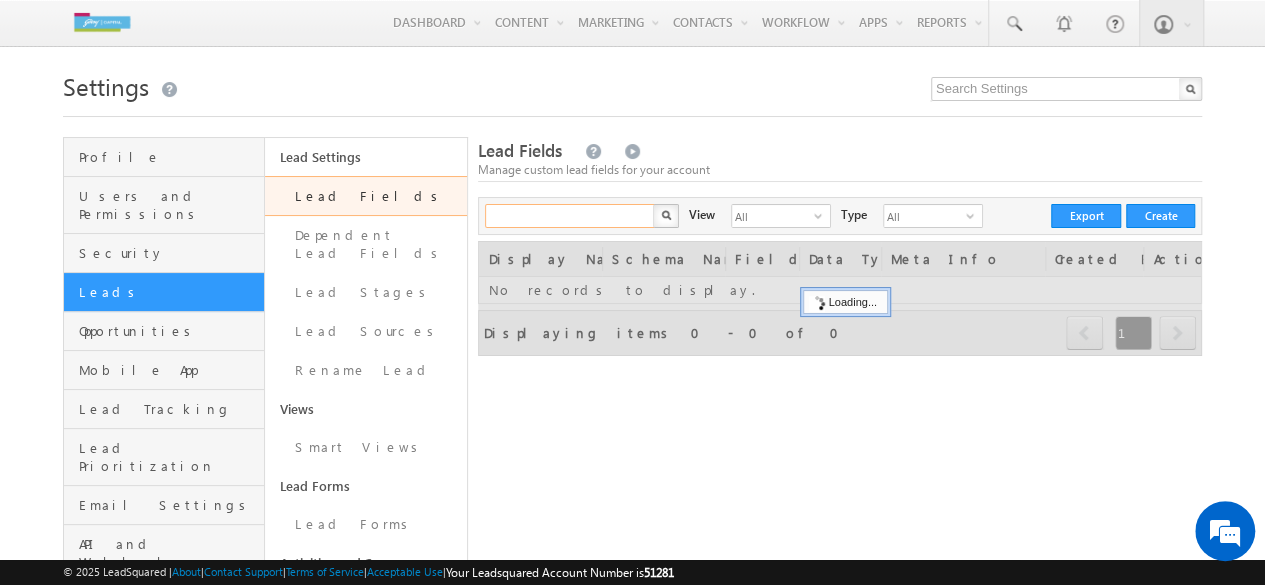 click at bounding box center [570, 216] 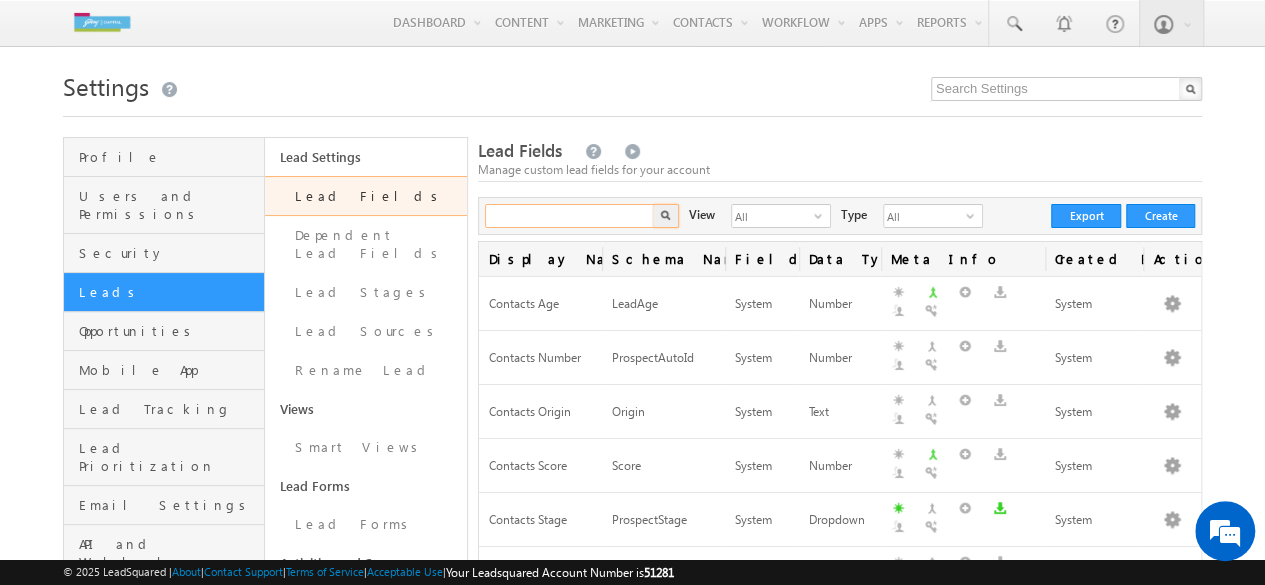 paste on "Connector Name" 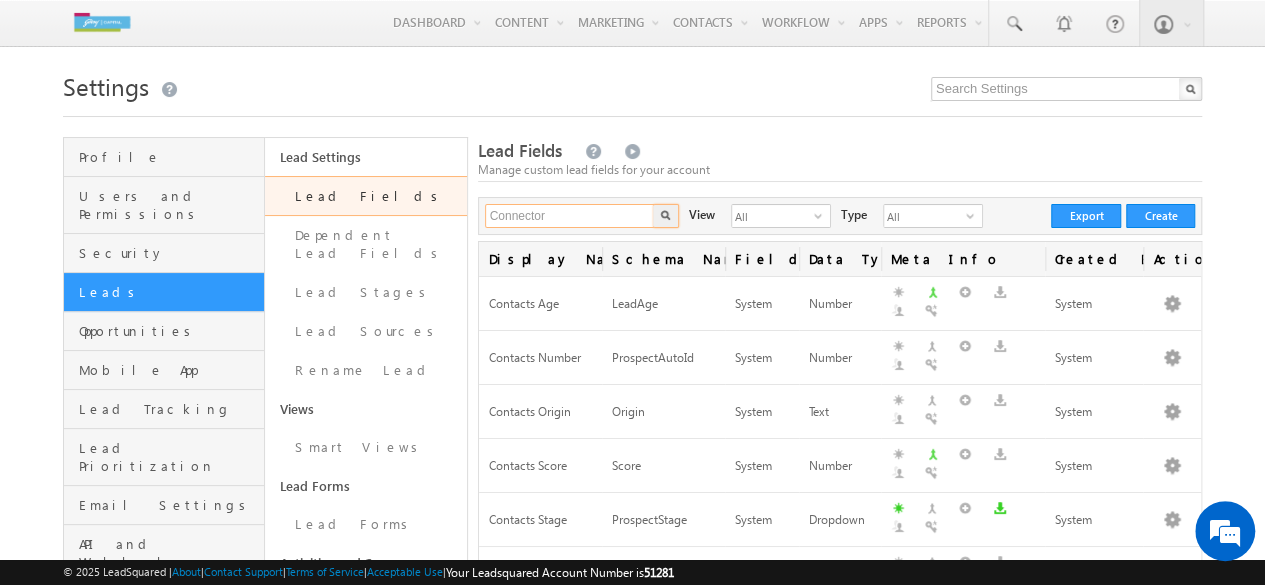type on "Connector" 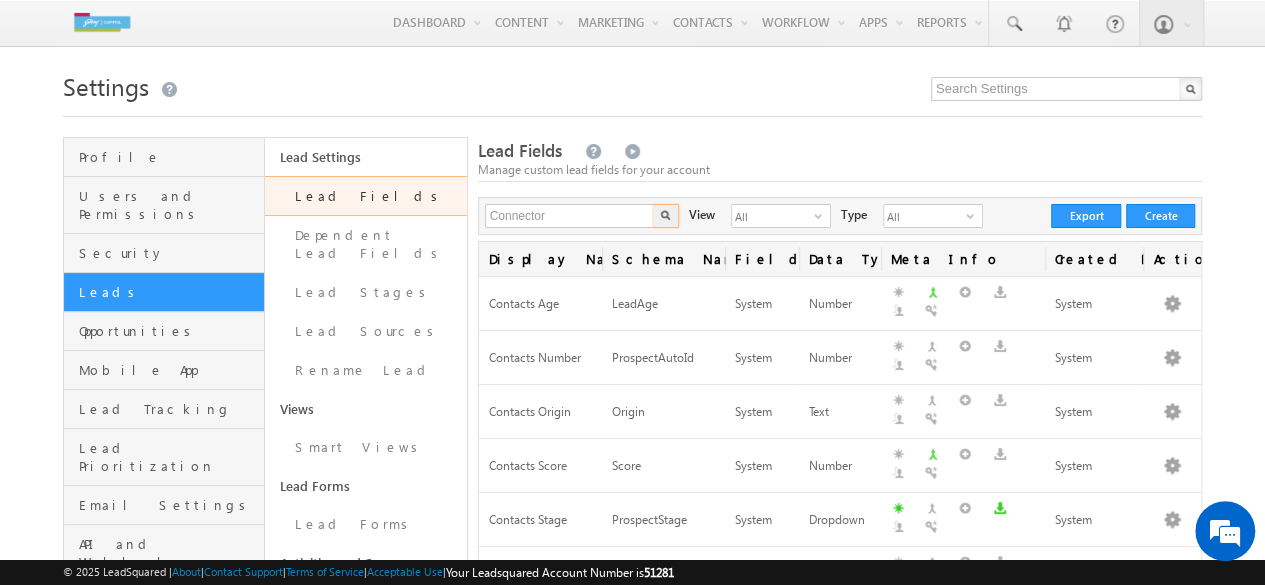 click at bounding box center [666, 216] 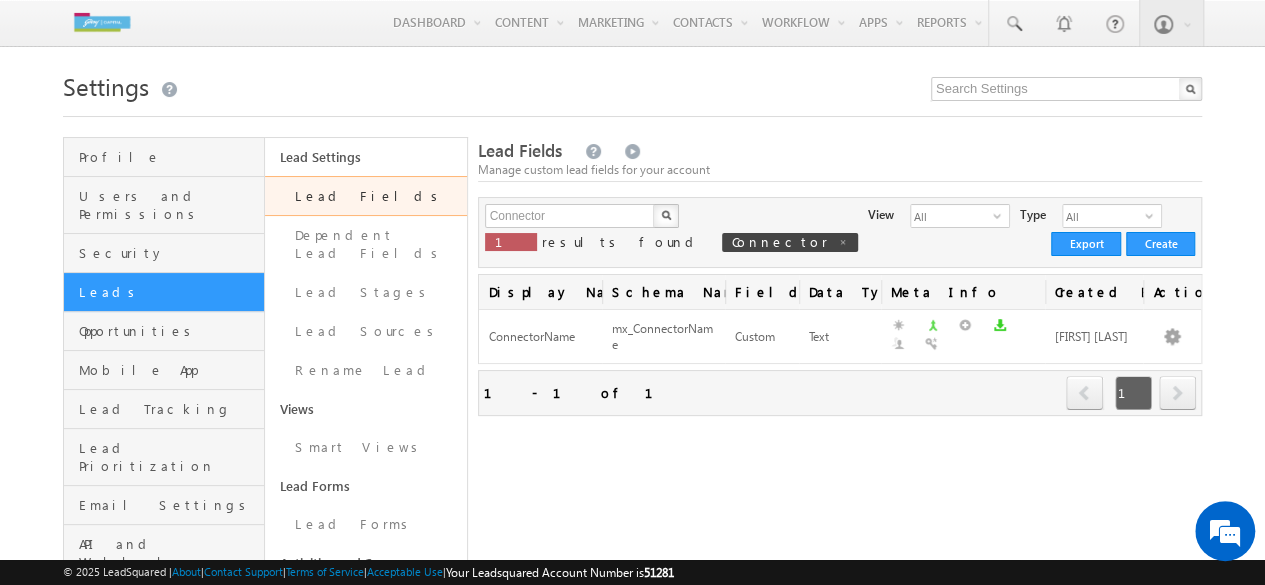 scroll, scrollTop: 0, scrollLeft: 0, axis: both 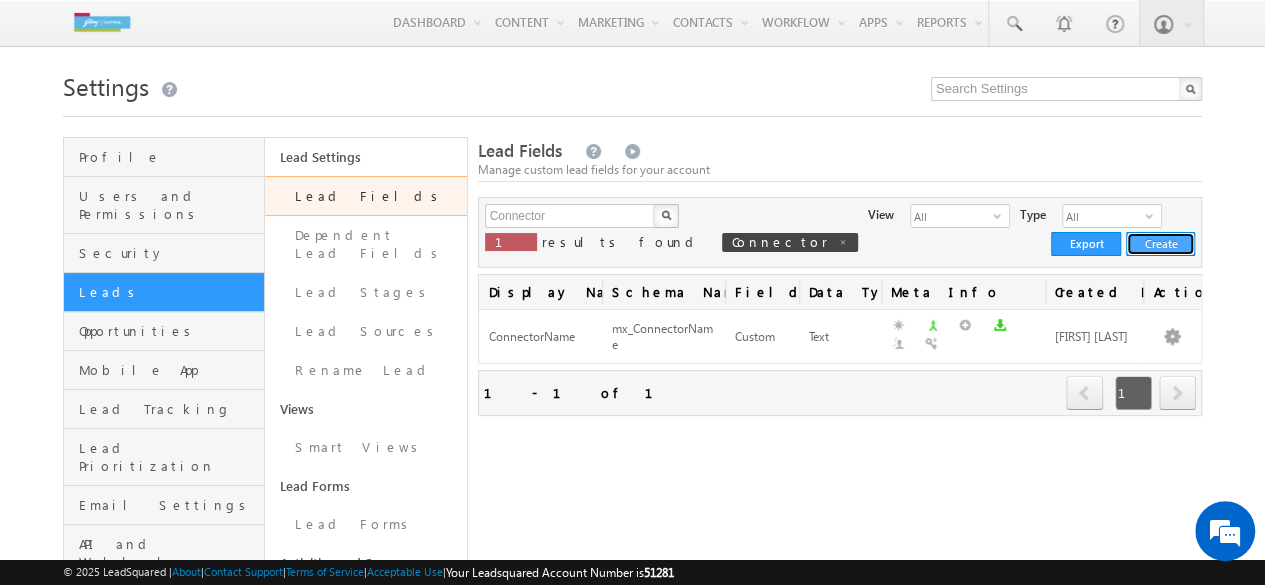 click on "Create" at bounding box center (1160, 244) 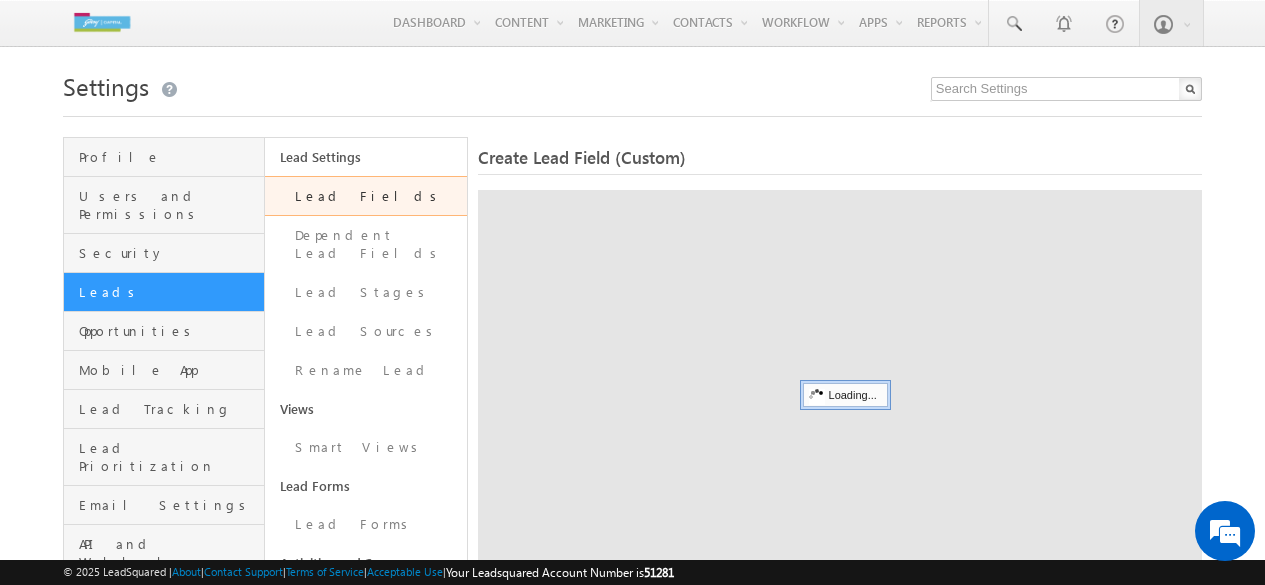 scroll, scrollTop: 0, scrollLeft: 0, axis: both 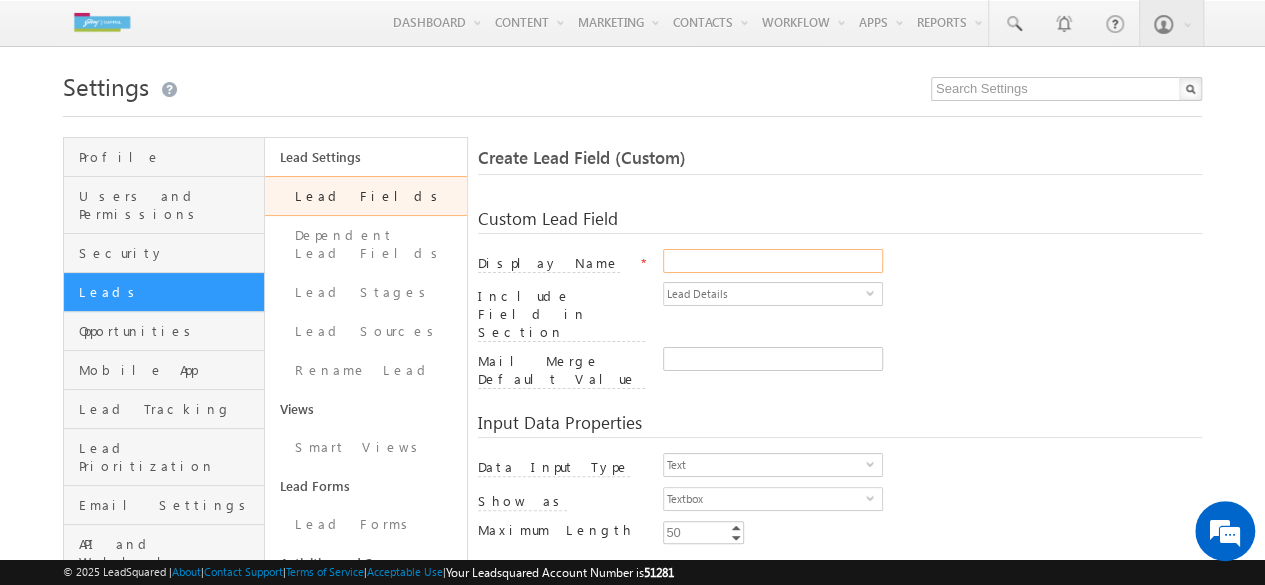 click on "Display Name" at bounding box center (773, 261) 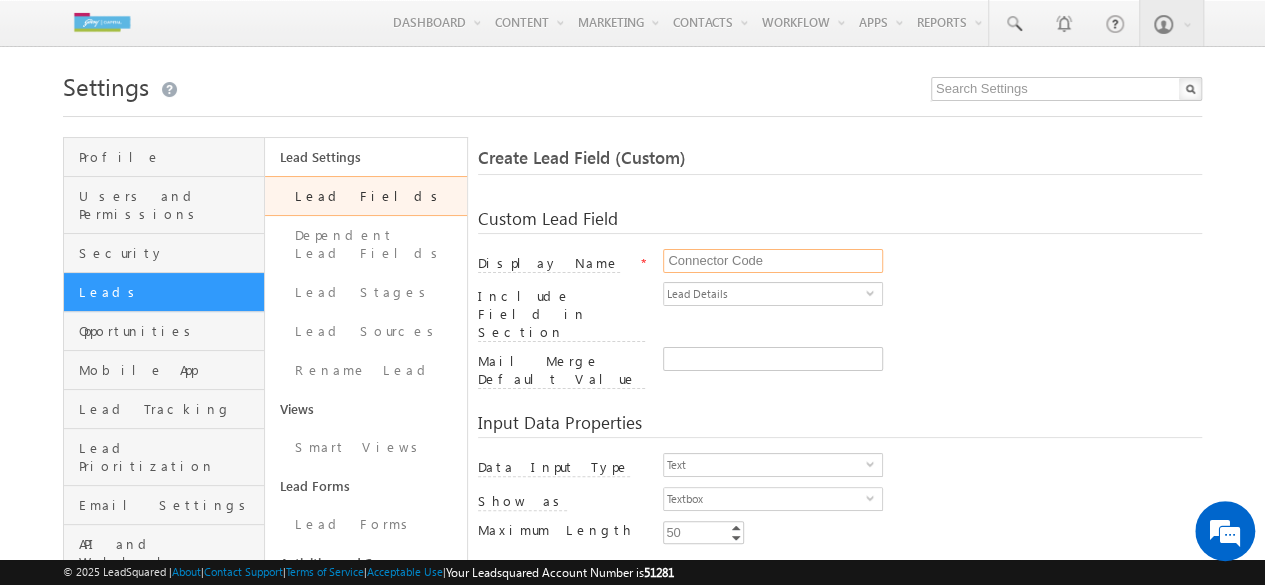 click on "Connector Code" at bounding box center (773, 261) 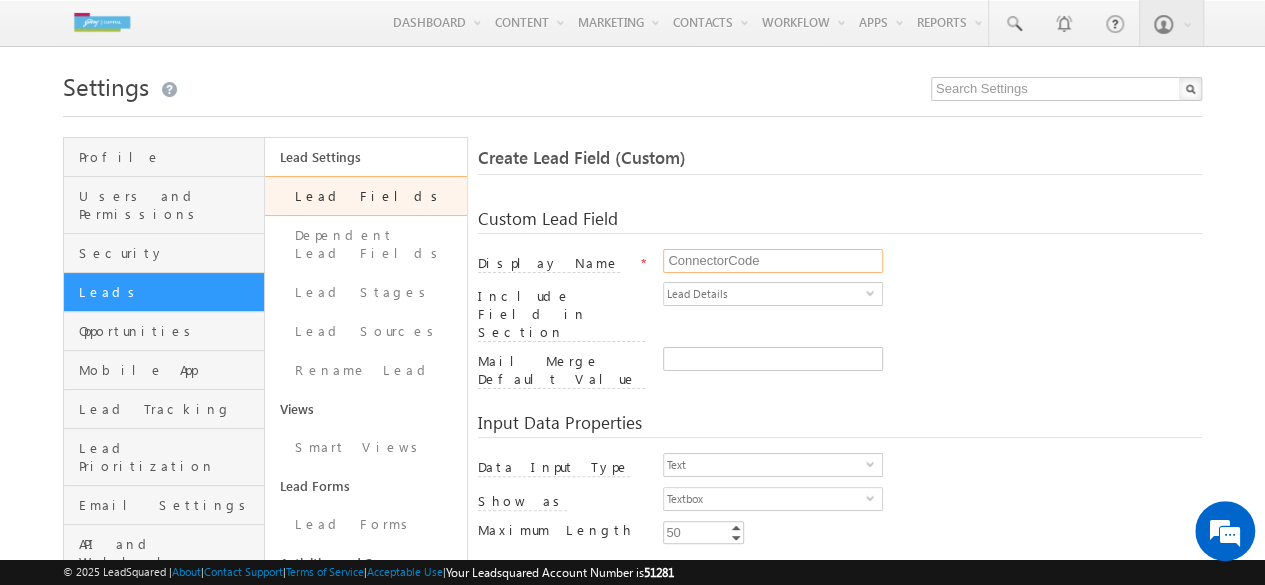 type on "ConnectorCode" 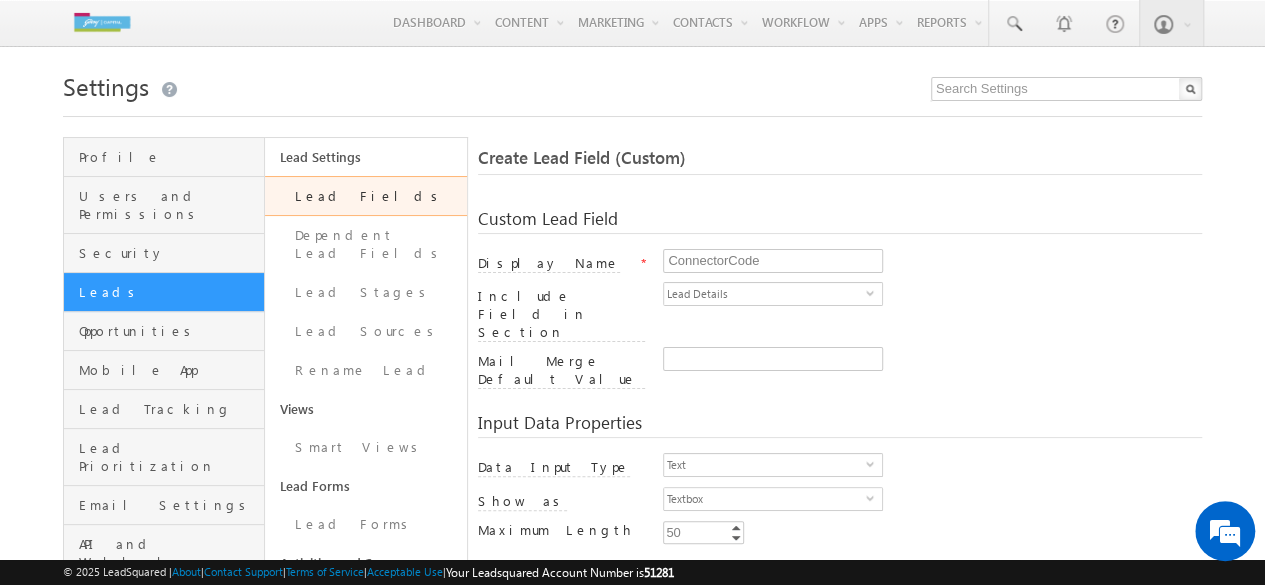 click on "50" at bounding box center (673, 532) 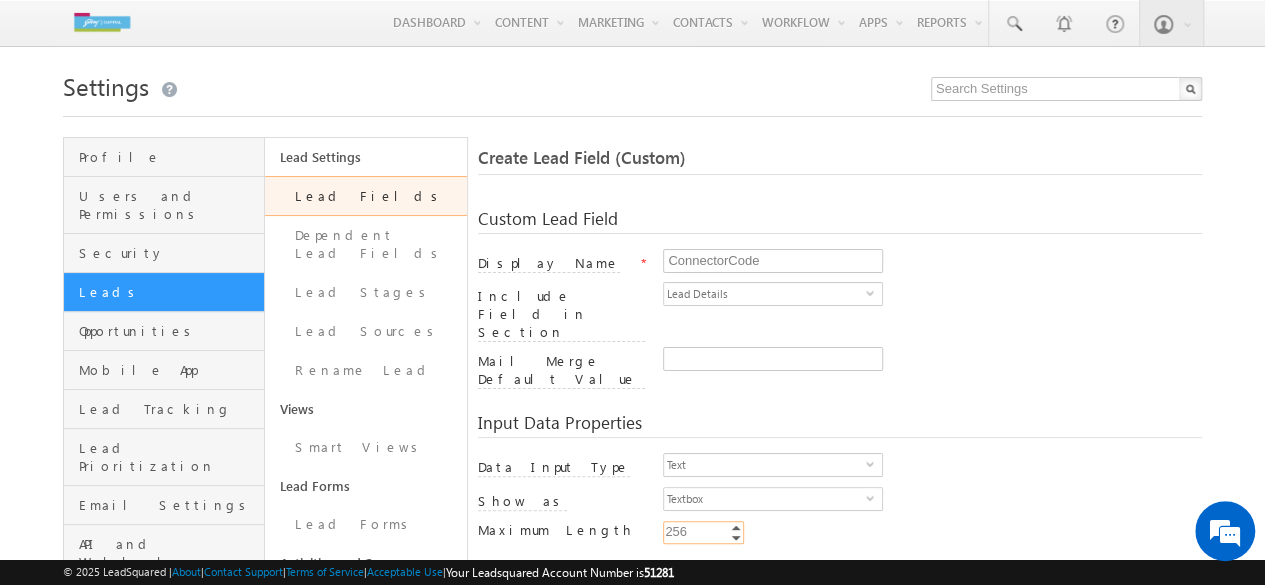 type on "256" 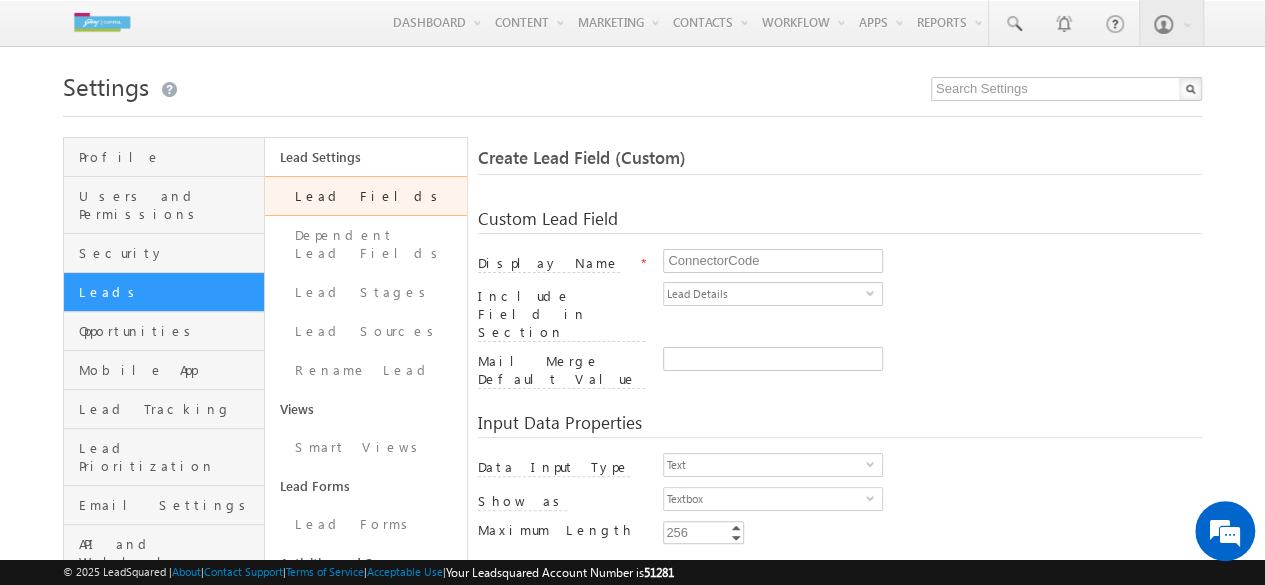 click on "Textbox select 0" at bounding box center (932, 504) 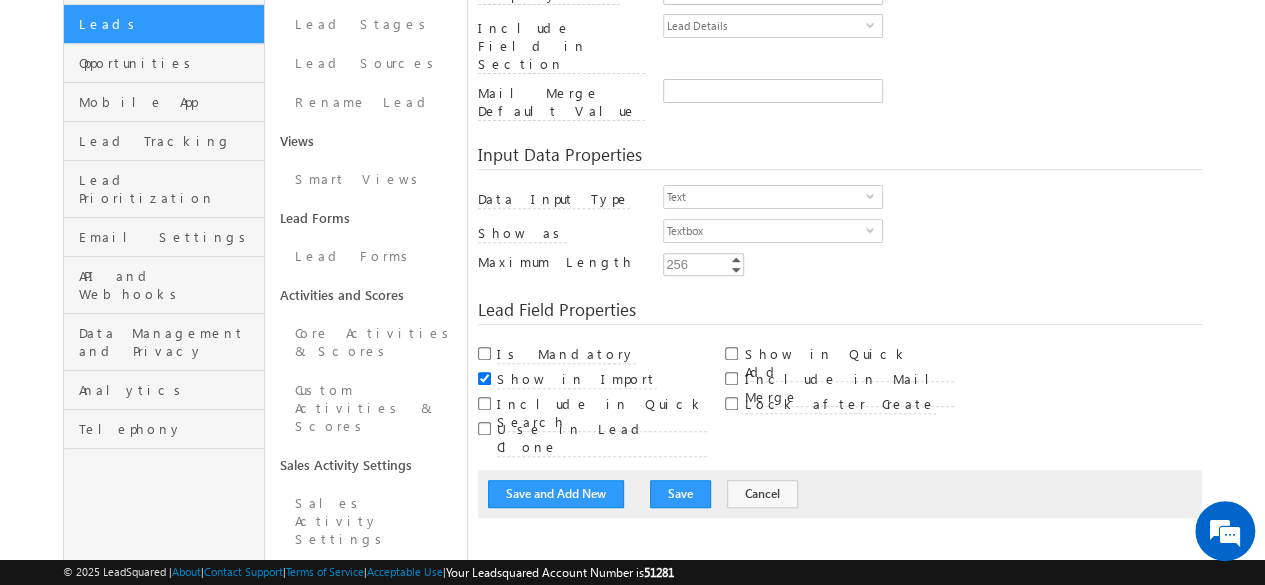scroll, scrollTop: 0, scrollLeft: 0, axis: both 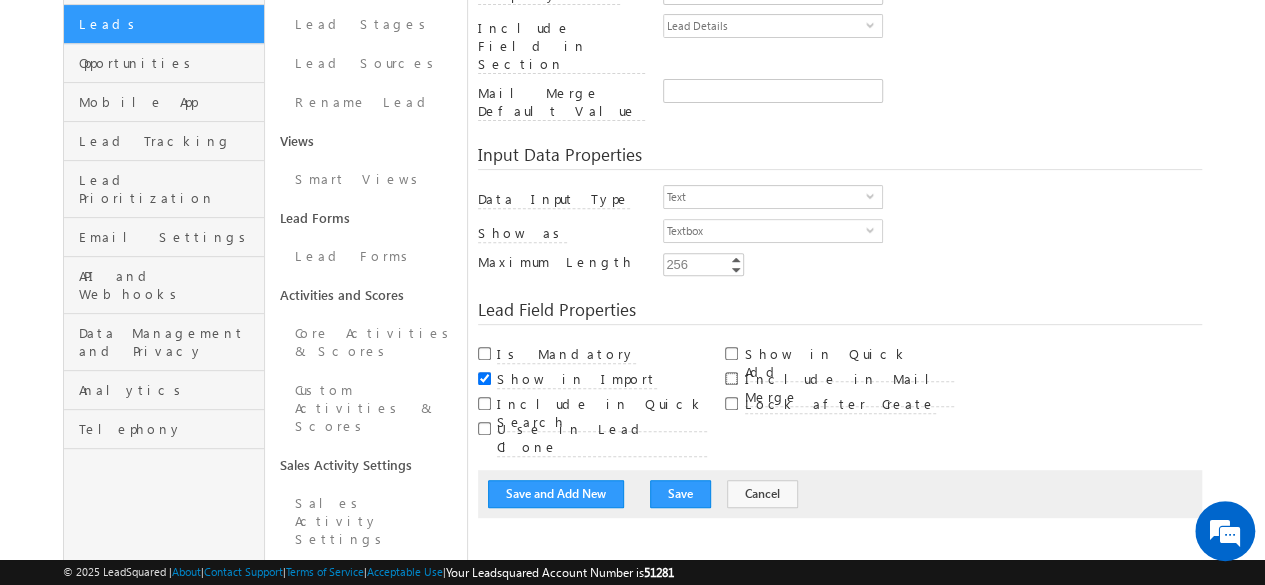click on "Include in Mail Merge" at bounding box center [731, 378] 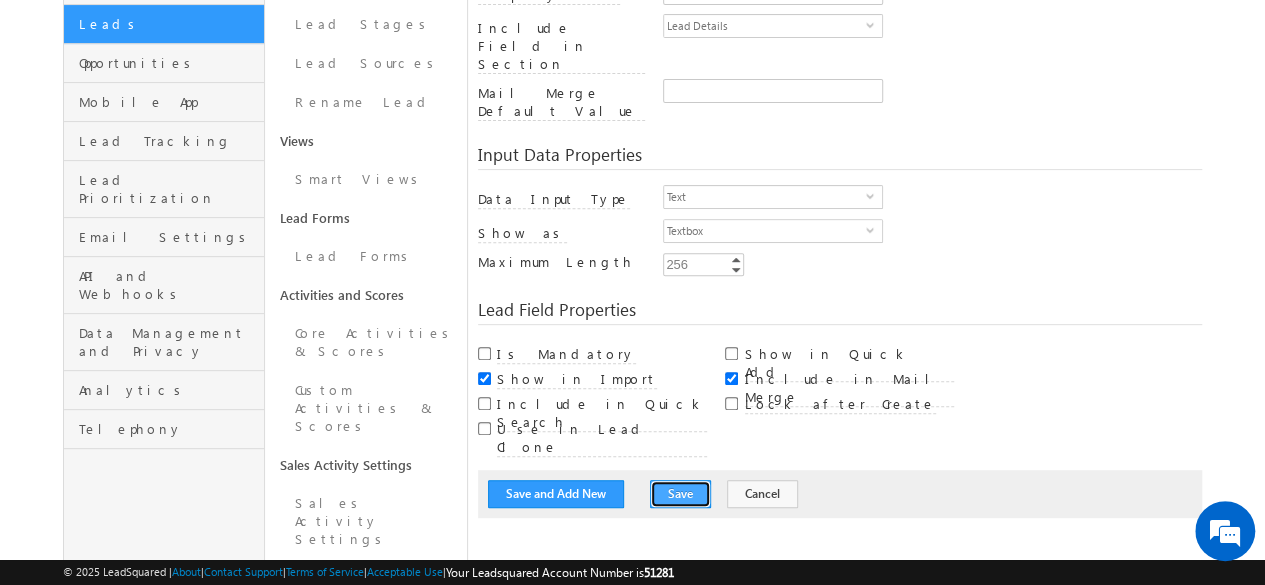 click on "Save" at bounding box center [680, 494] 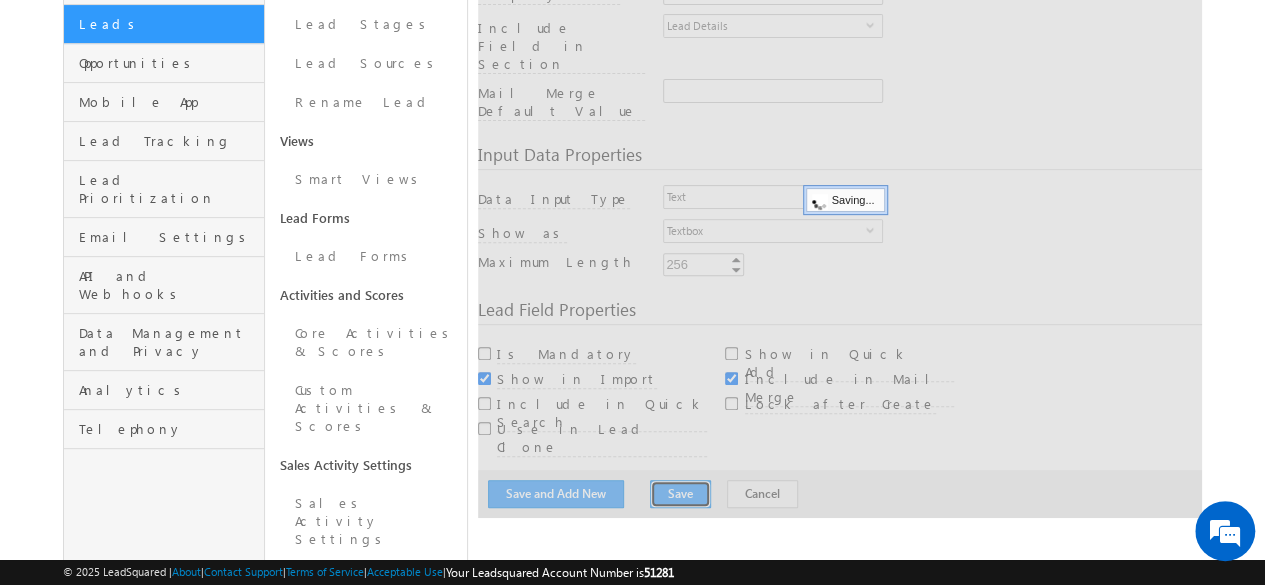 type 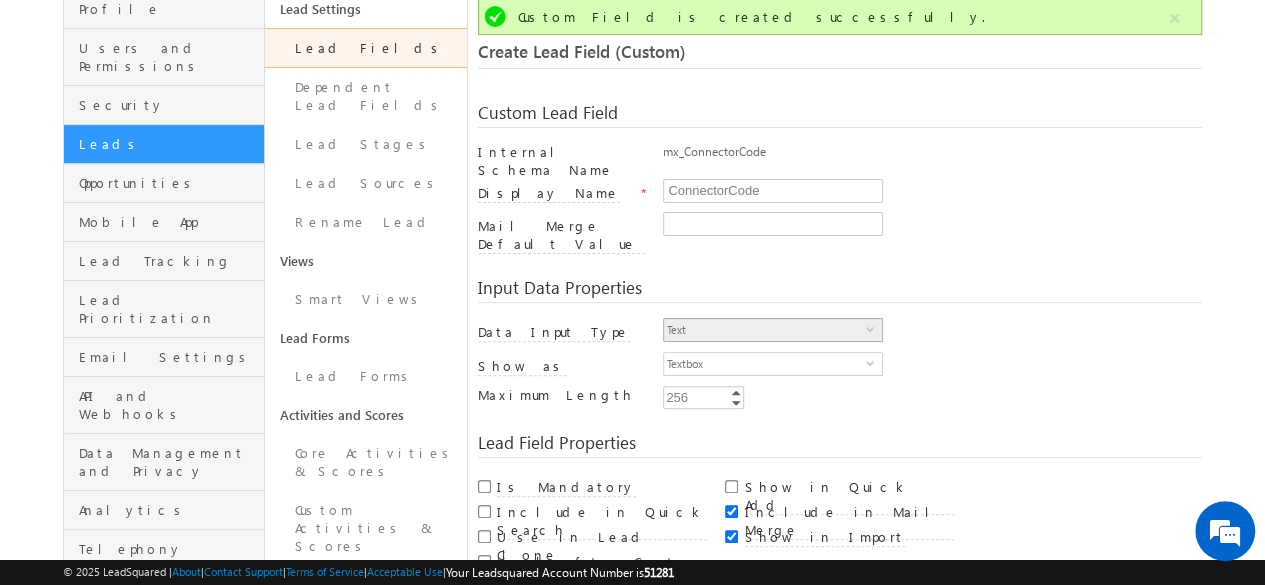 scroll, scrollTop: 0, scrollLeft: 0, axis: both 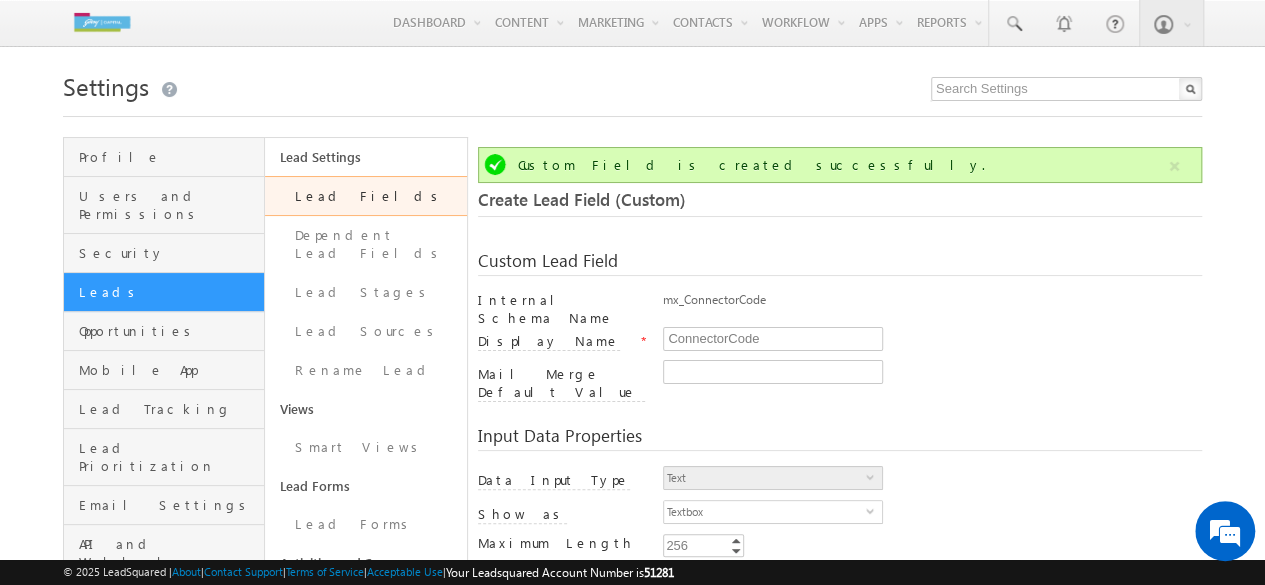 click on "Lead Fields" at bounding box center (365, 196) 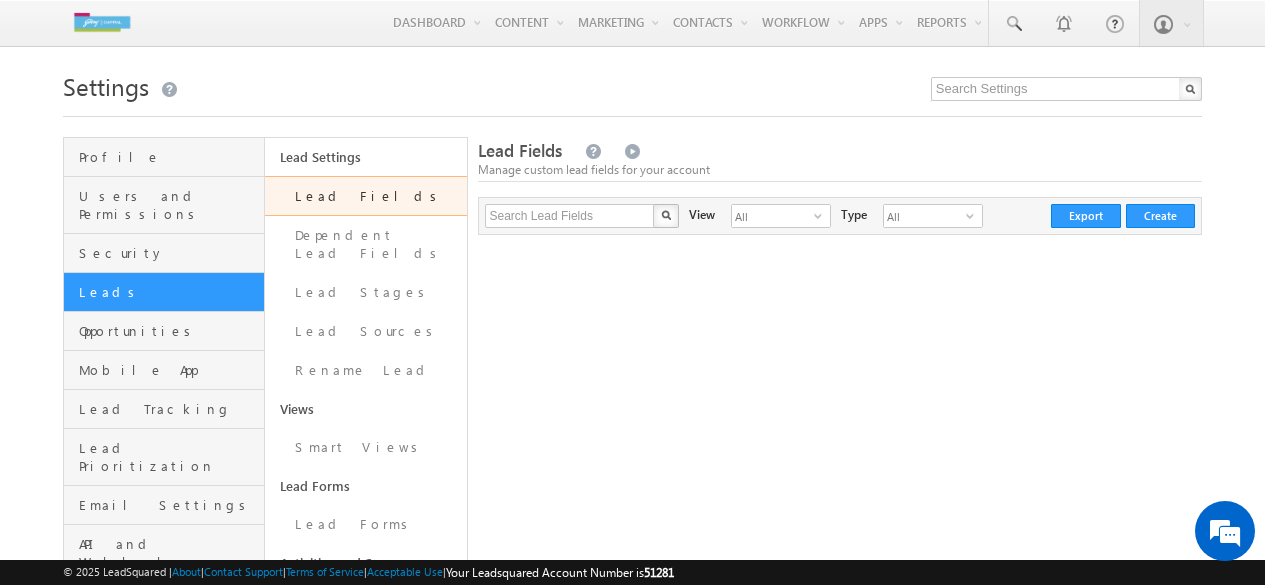 scroll, scrollTop: 0, scrollLeft: 0, axis: both 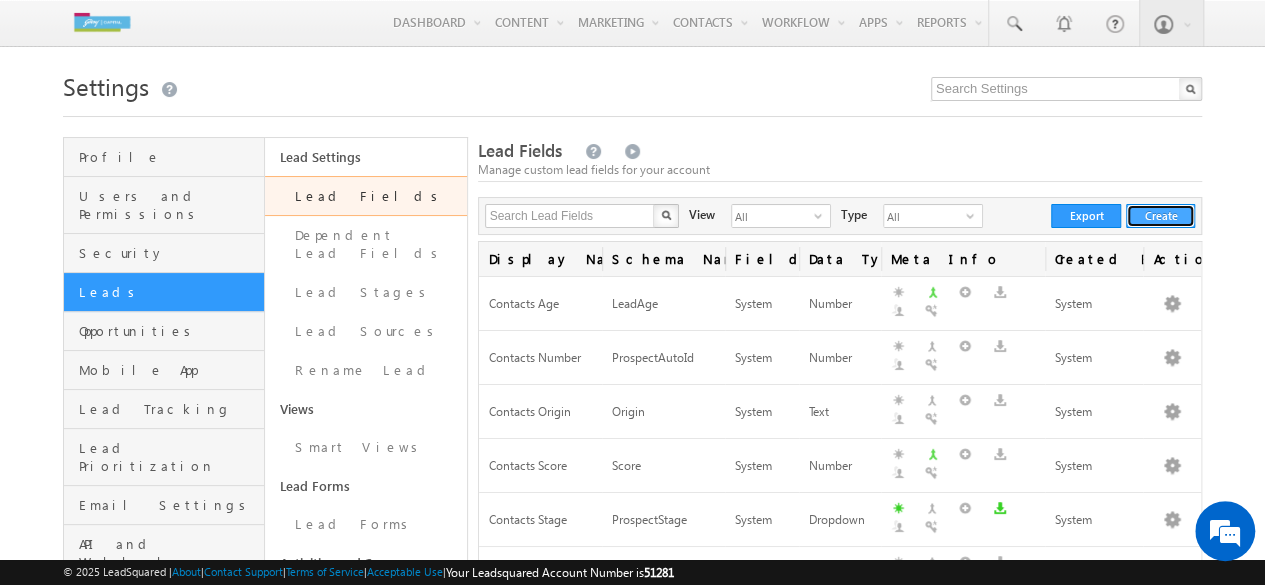 click on "Create" at bounding box center [1160, 216] 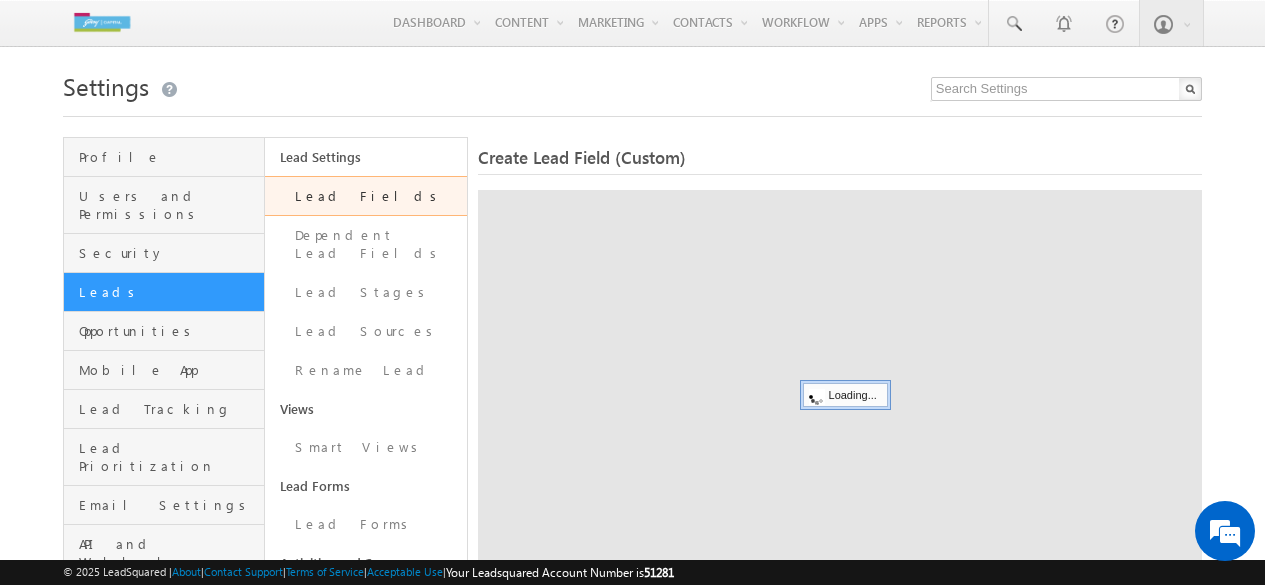 scroll, scrollTop: 0, scrollLeft: 0, axis: both 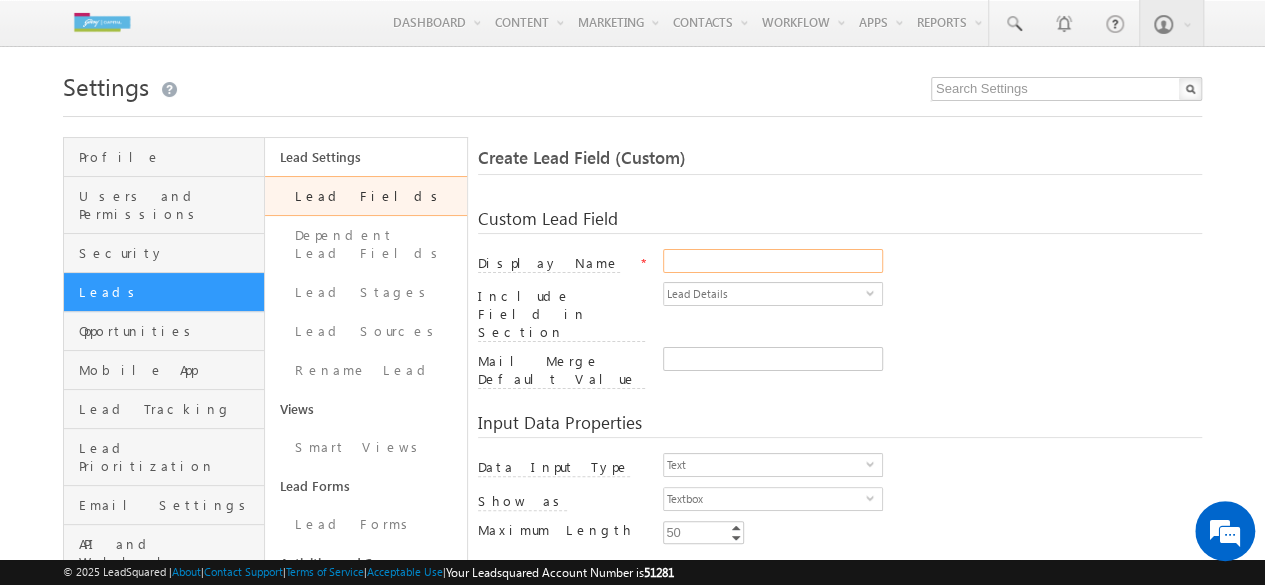 click on "Display Name" at bounding box center [773, 261] 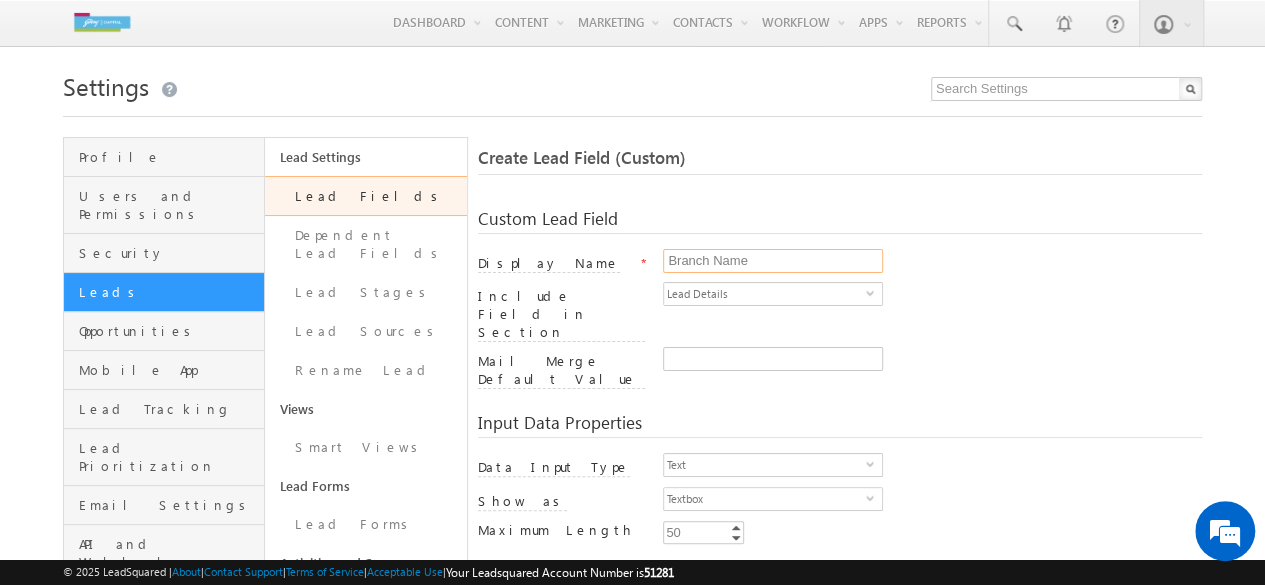 click on "Branch Name" at bounding box center [773, 261] 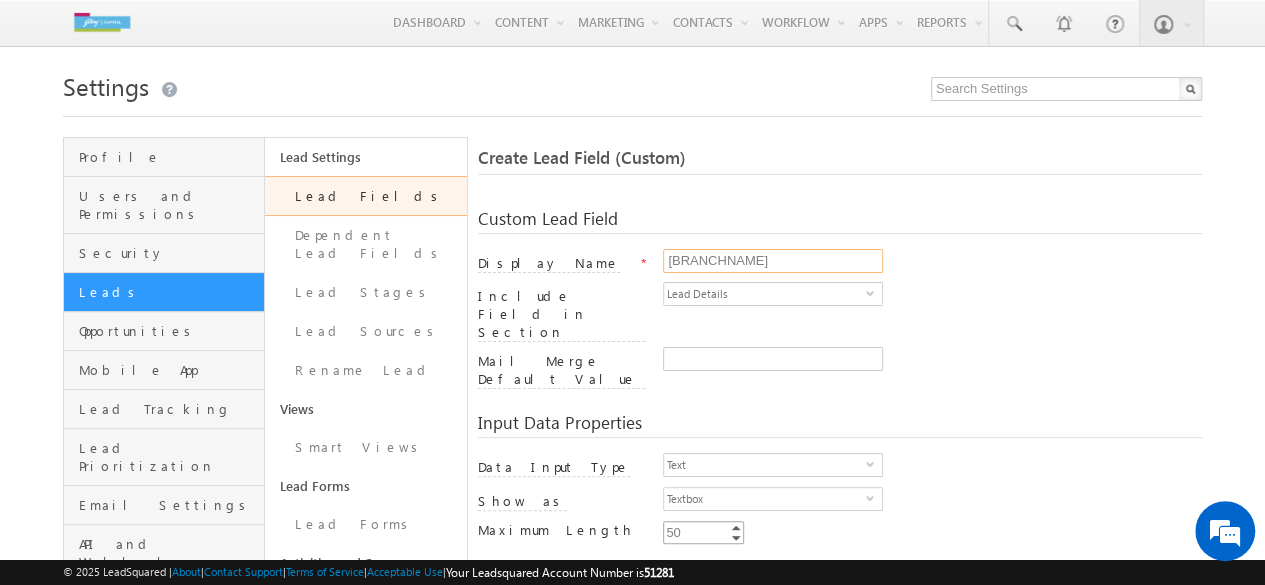 type on "[BRANCHNAME]" 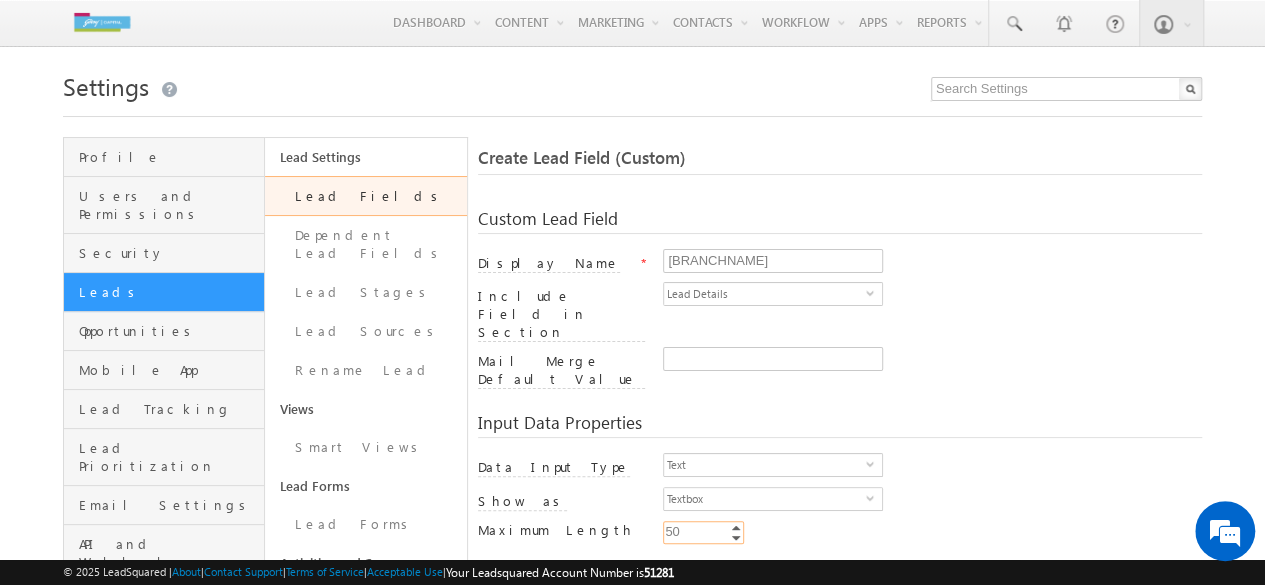 click on "50" at bounding box center (703, 532) 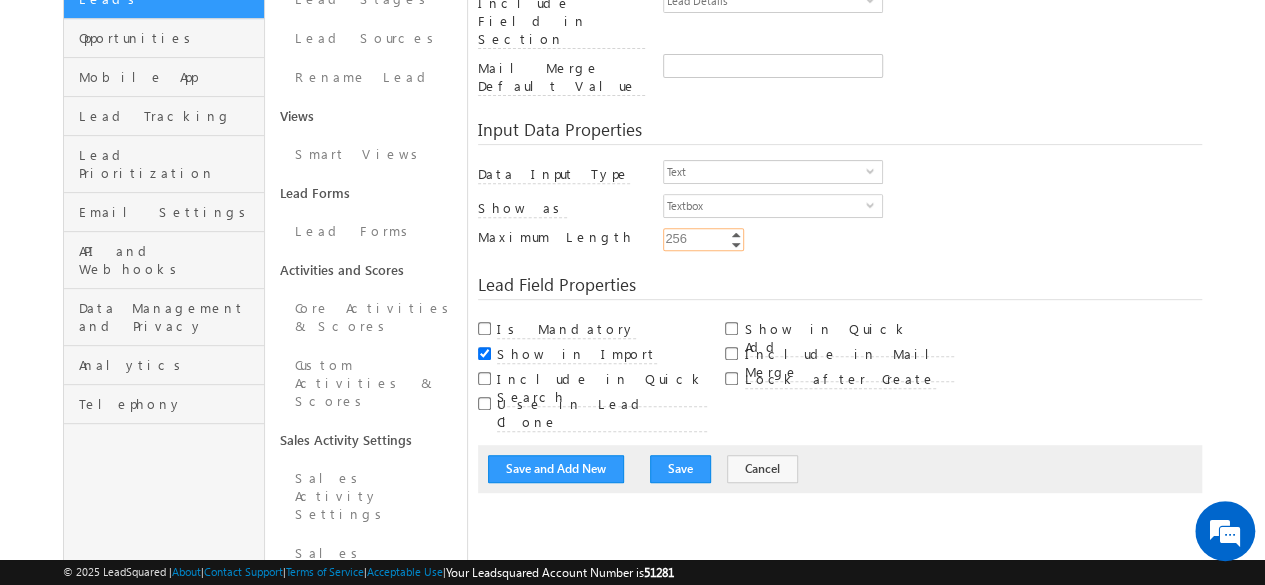 scroll, scrollTop: 294, scrollLeft: 0, axis: vertical 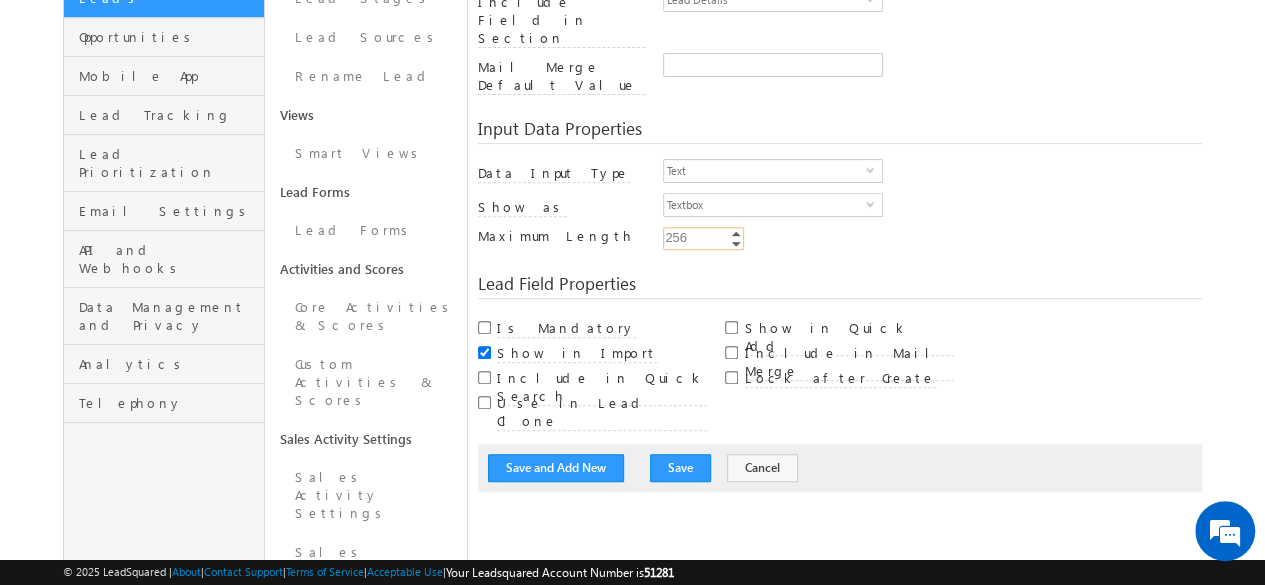 type on "256" 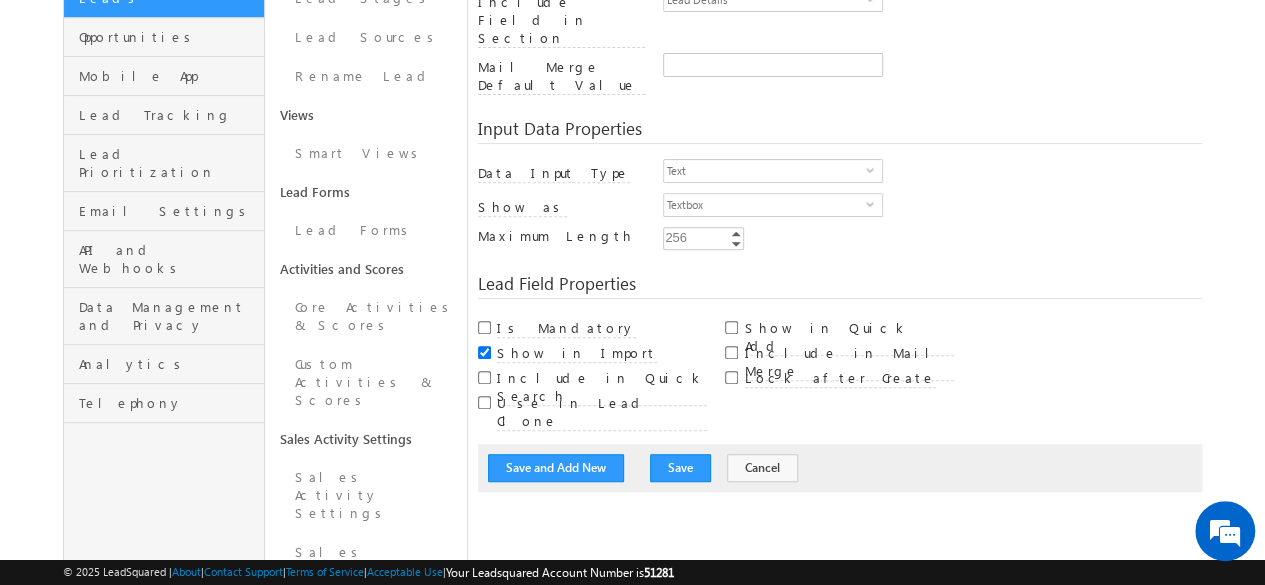 click at bounding box center [732, 349] 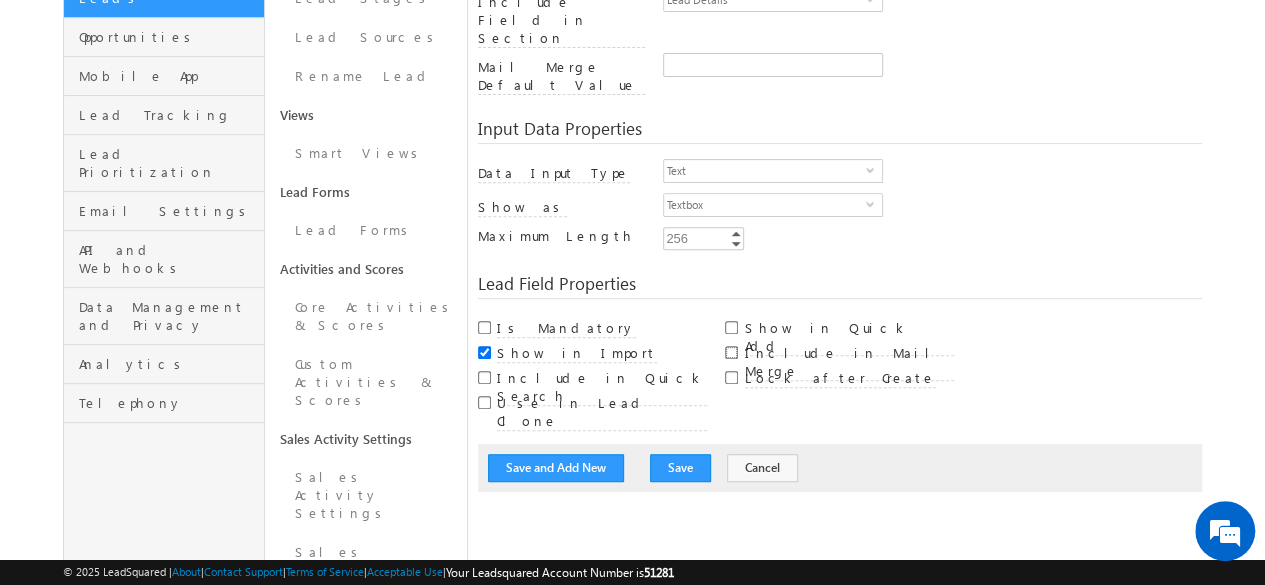 click on "Include in Mail Merge" at bounding box center (731, 352) 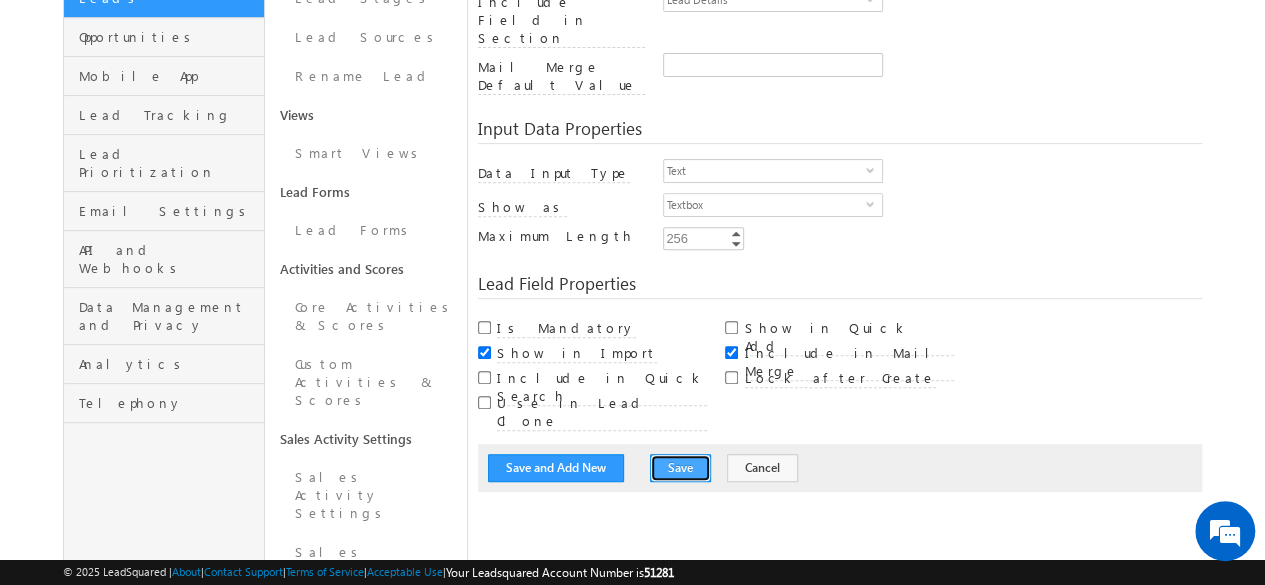 click on "Save" at bounding box center [680, 468] 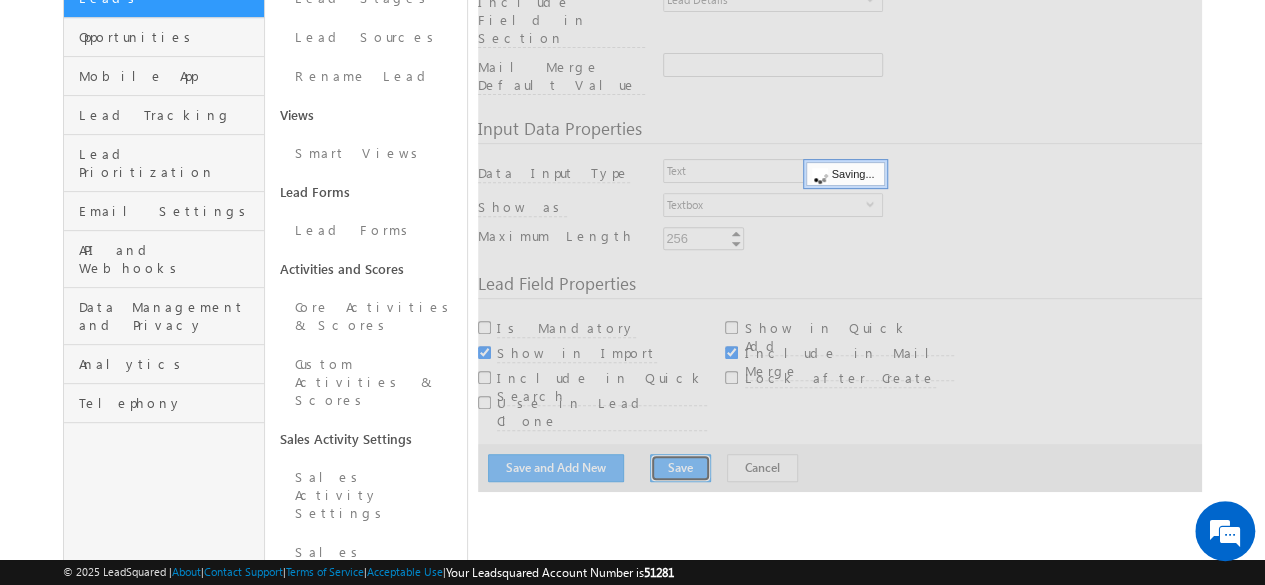 type 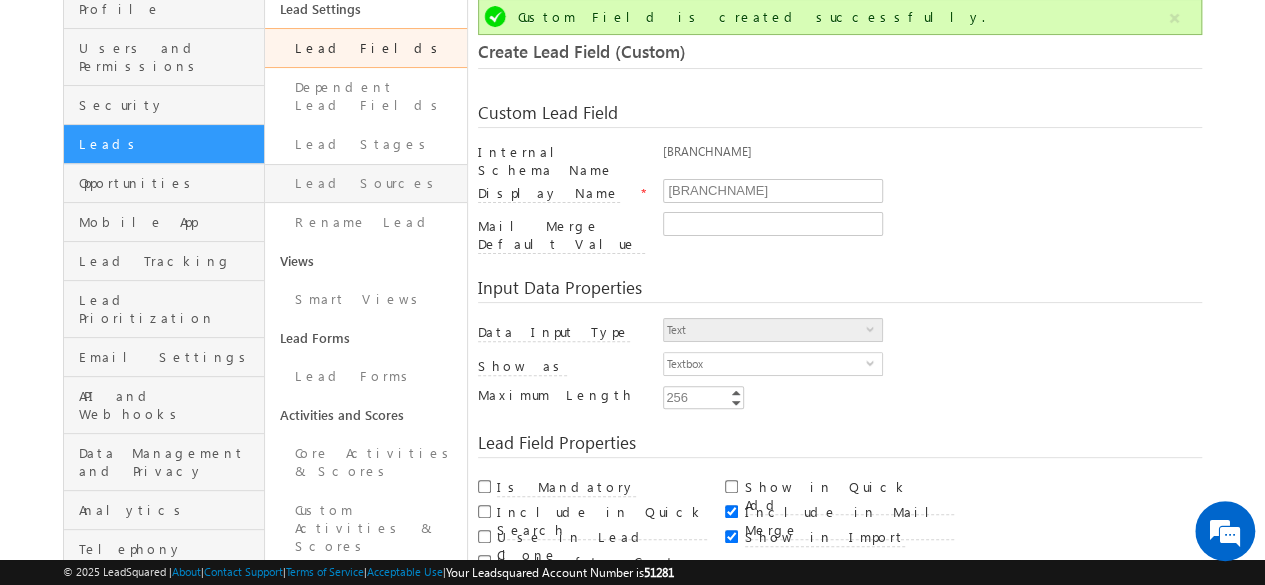 scroll, scrollTop: 0, scrollLeft: 0, axis: both 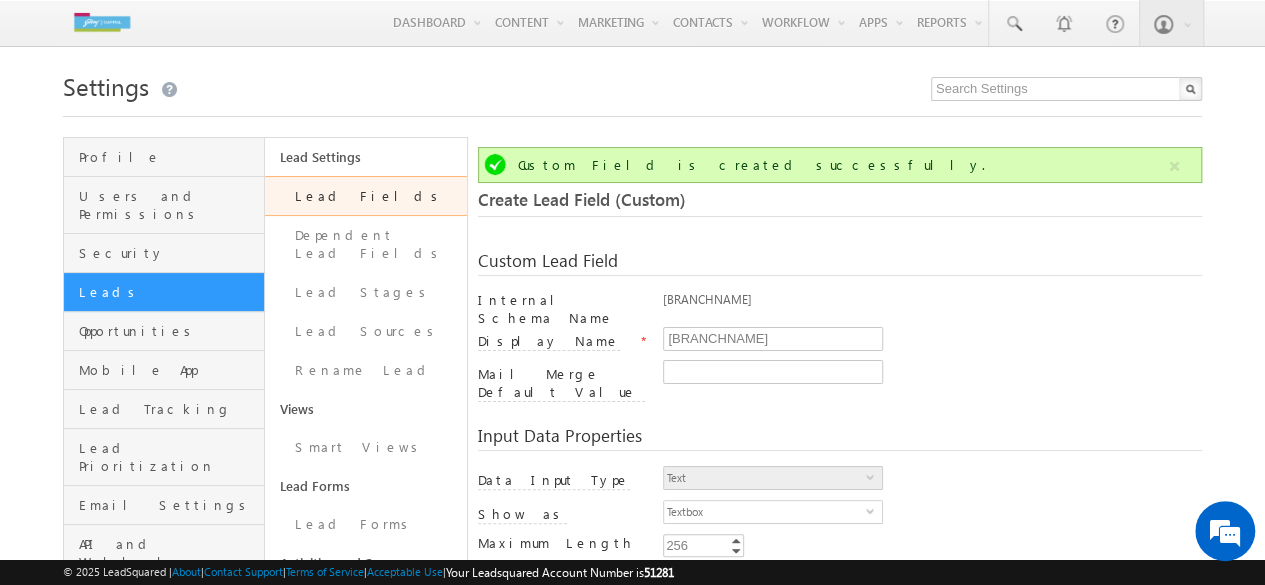 click on "Lead Fields" at bounding box center (365, 196) 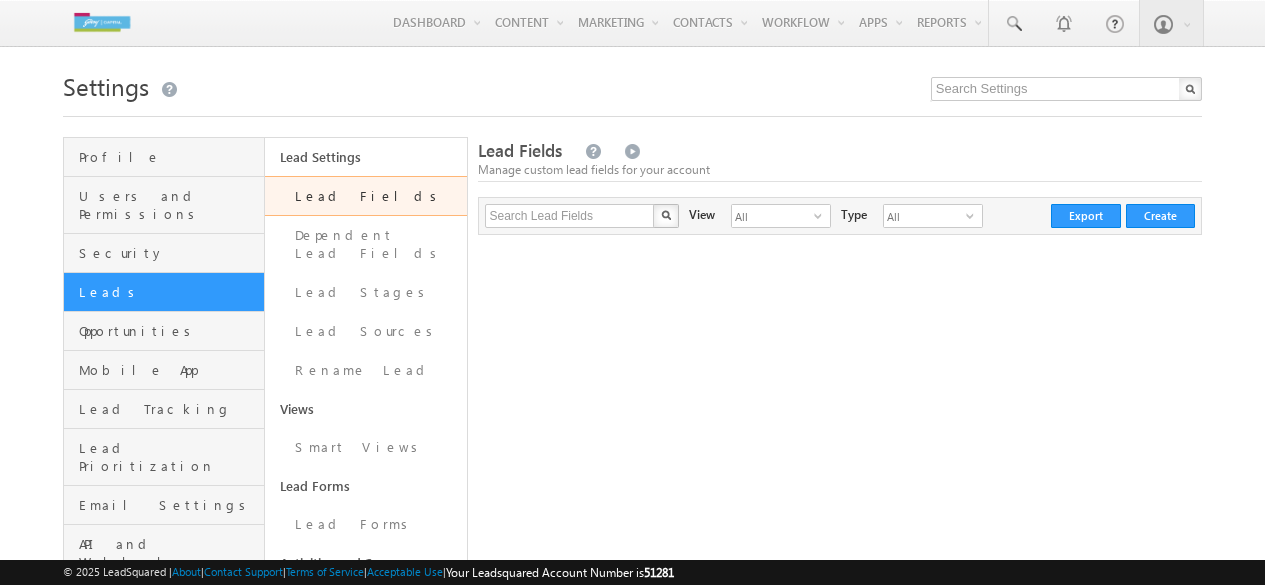 scroll, scrollTop: 0, scrollLeft: 0, axis: both 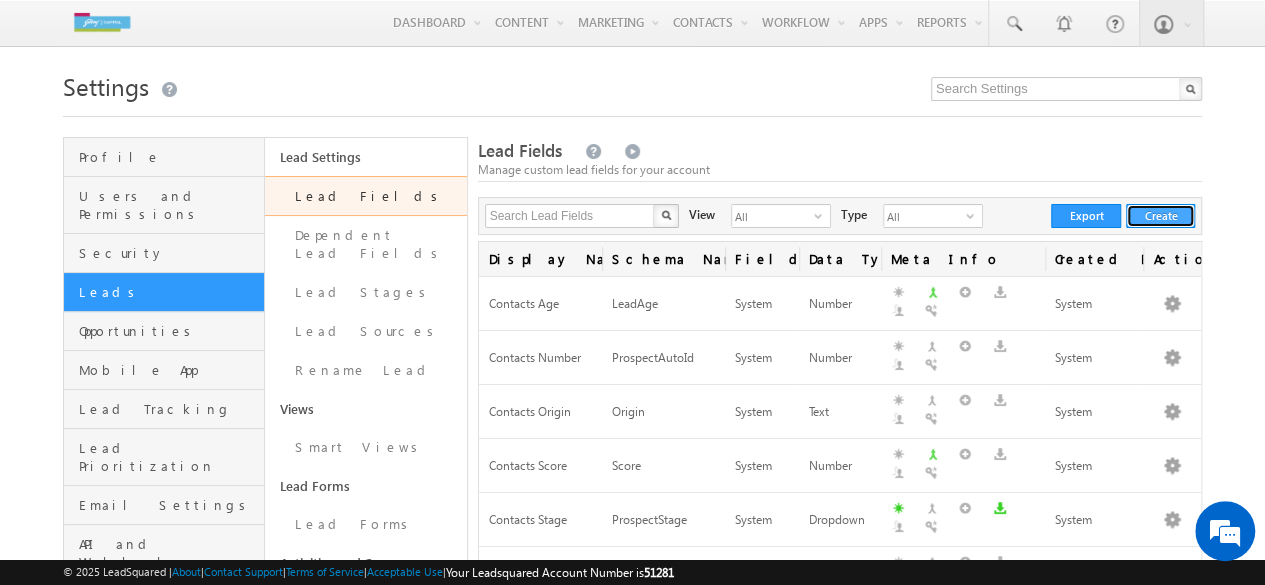 click on "Create" at bounding box center [1160, 216] 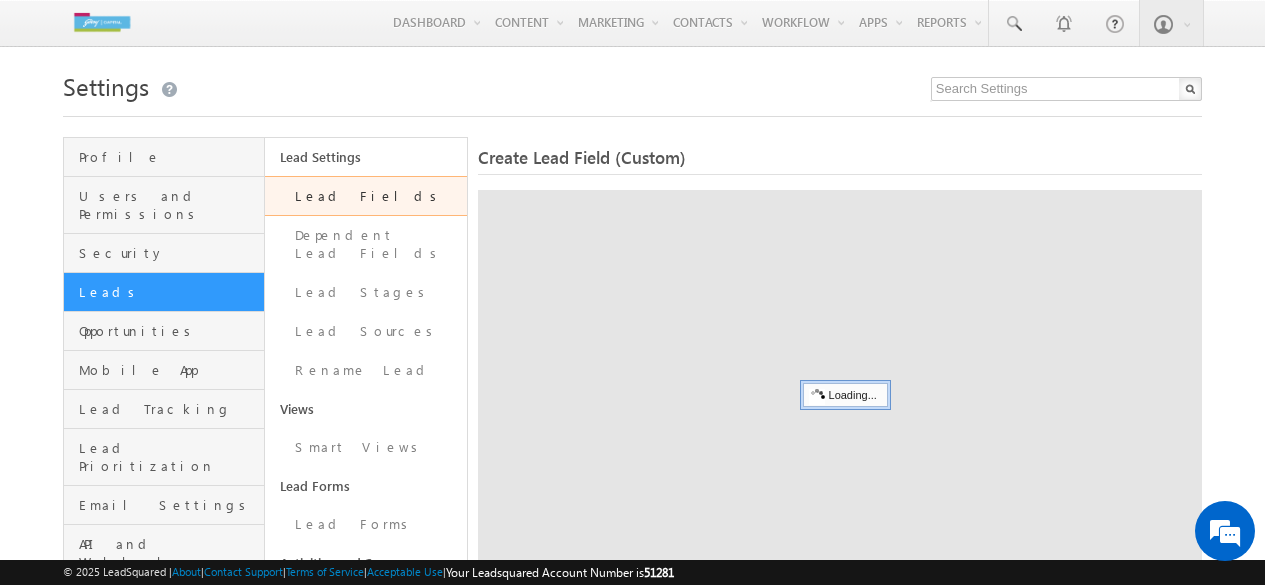 scroll, scrollTop: 0, scrollLeft: 0, axis: both 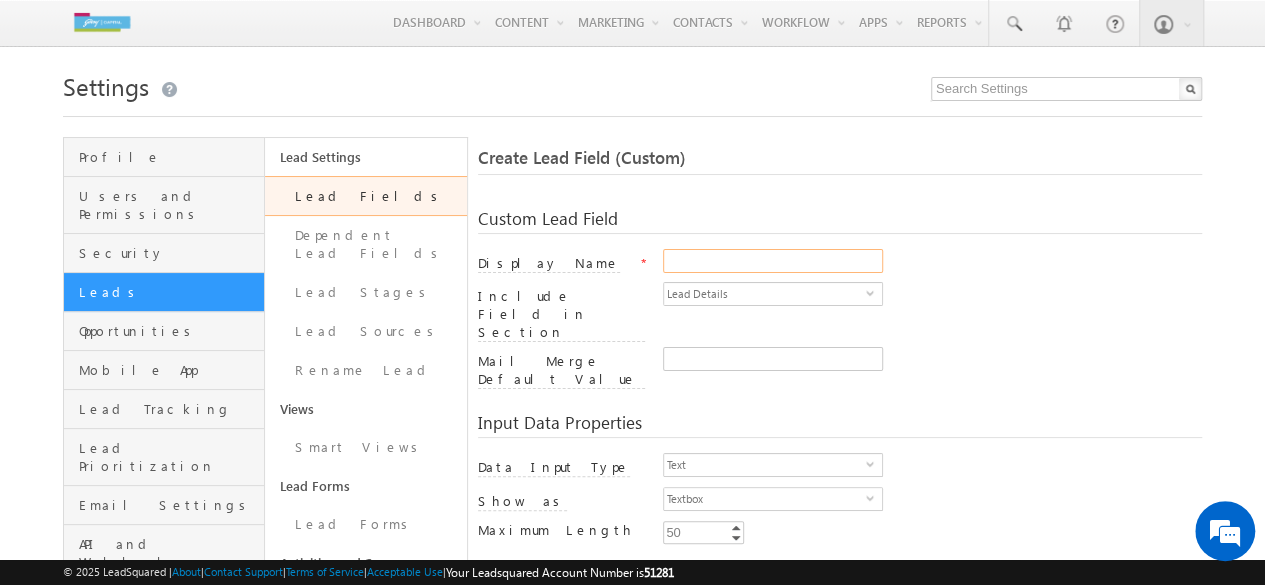 click on "Display Name" at bounding box center (773, 261) 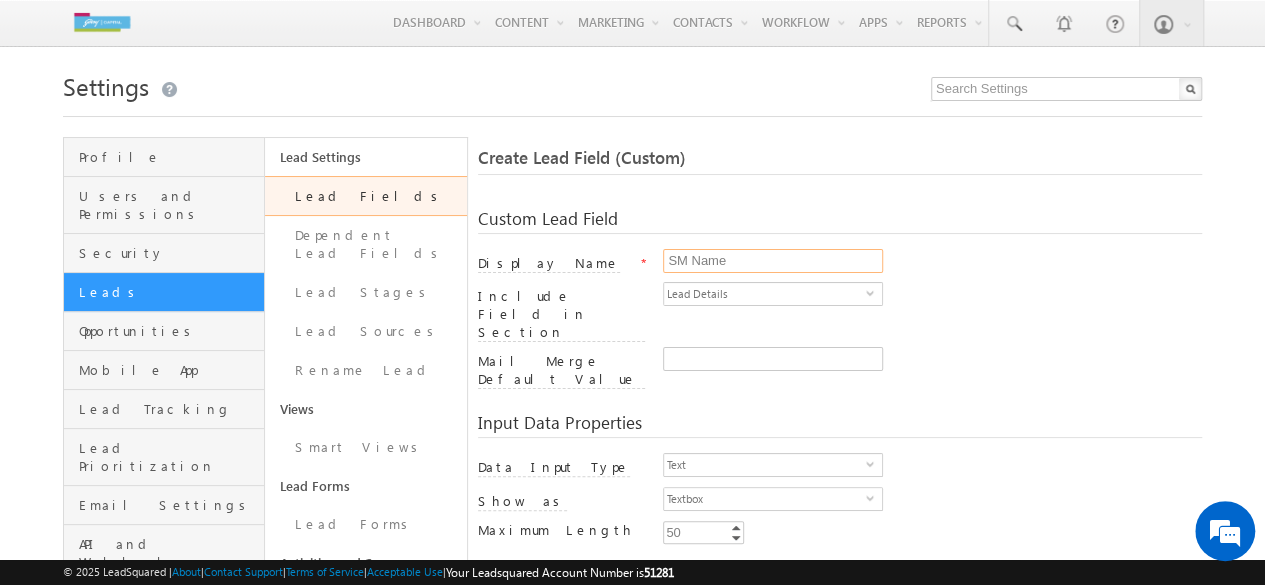click on "SM Name" at bounding box center (773, 261) 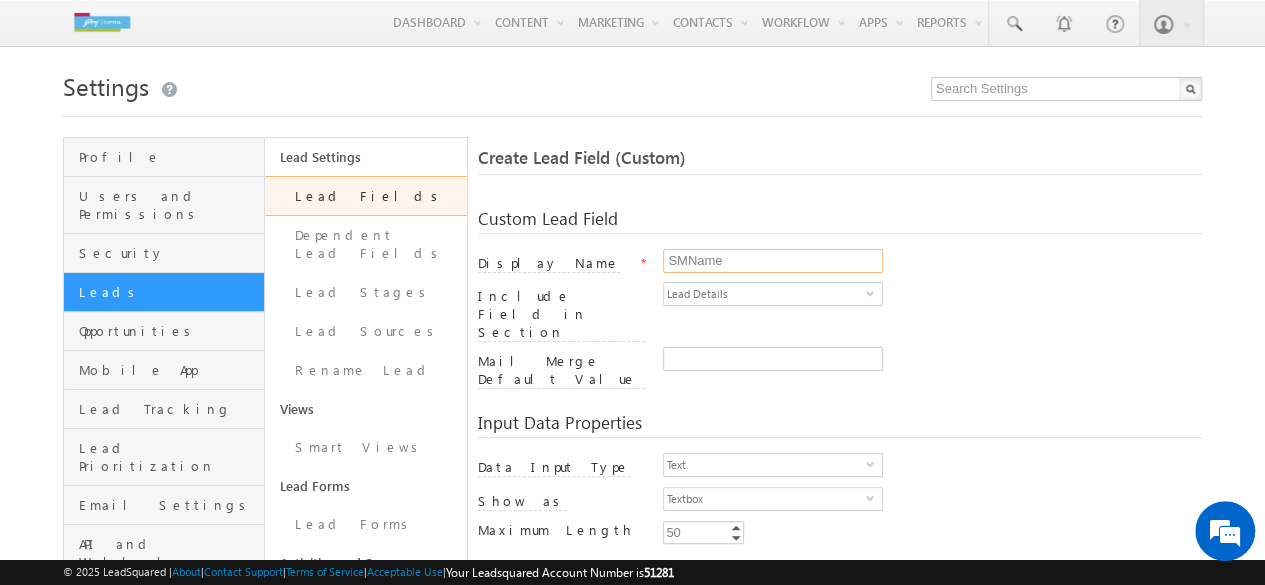 scroll, scrollTop: 0, scrollLeft: 0, axis: both 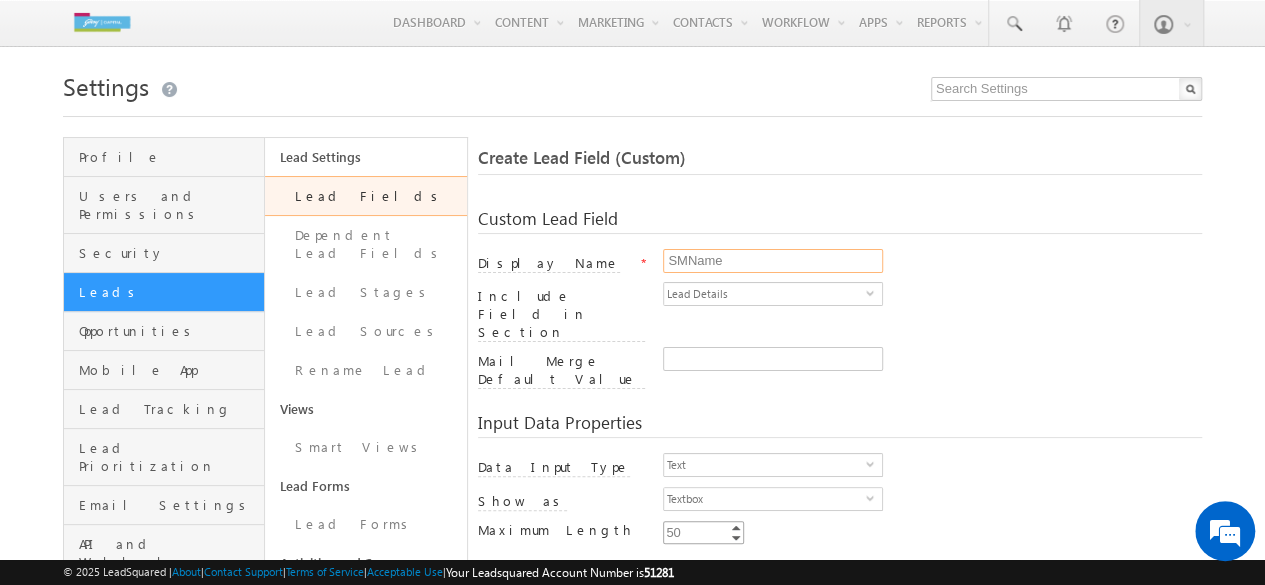 type on "SMName" 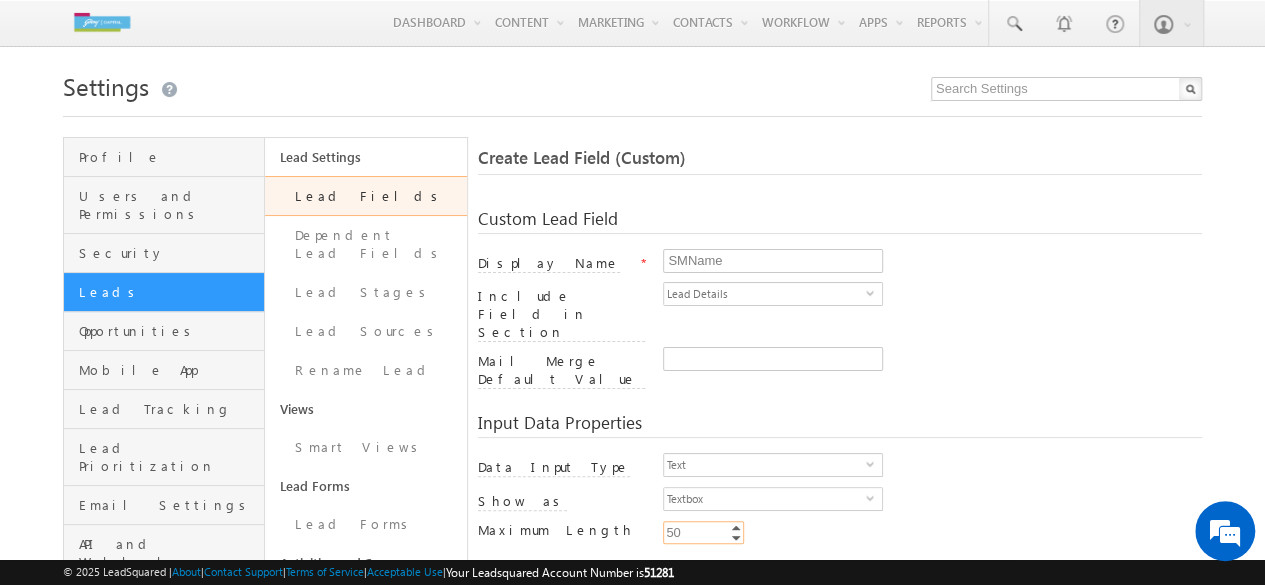 click on "50" at bounding box center [703, 532] 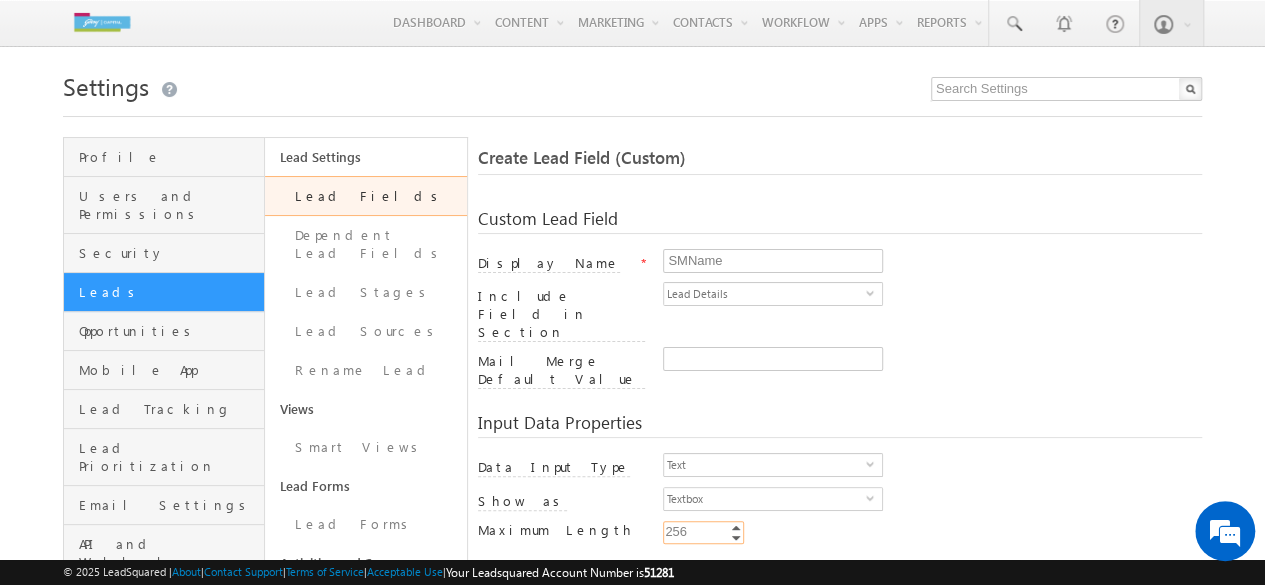 type on "256" 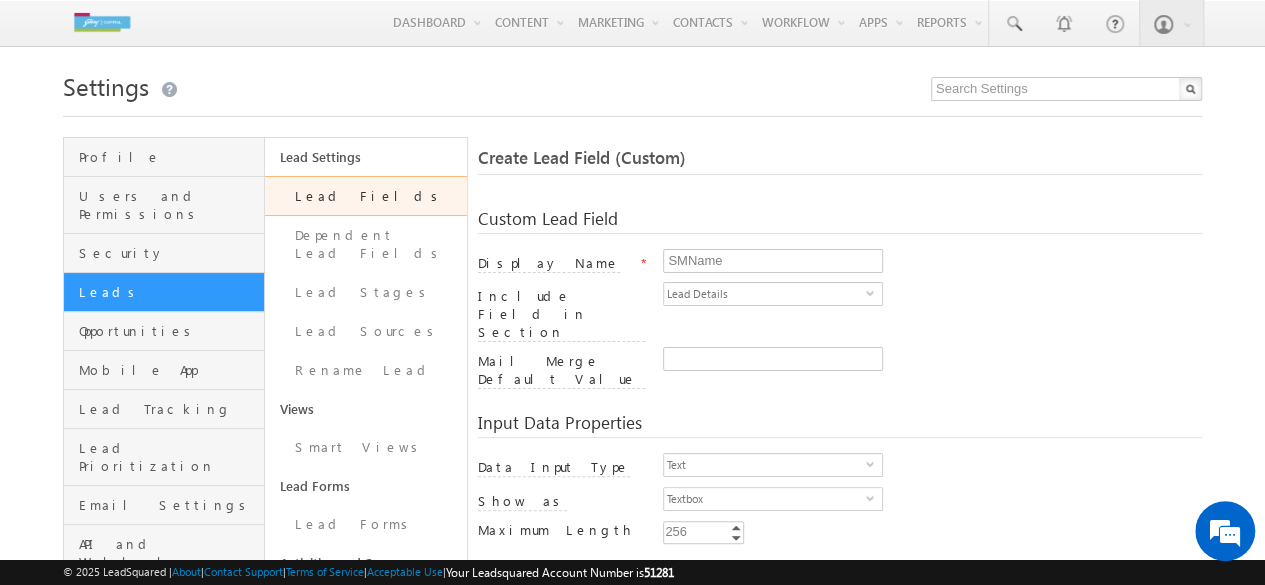 click on "Textbox select 0" at bounding box center [932, 504] 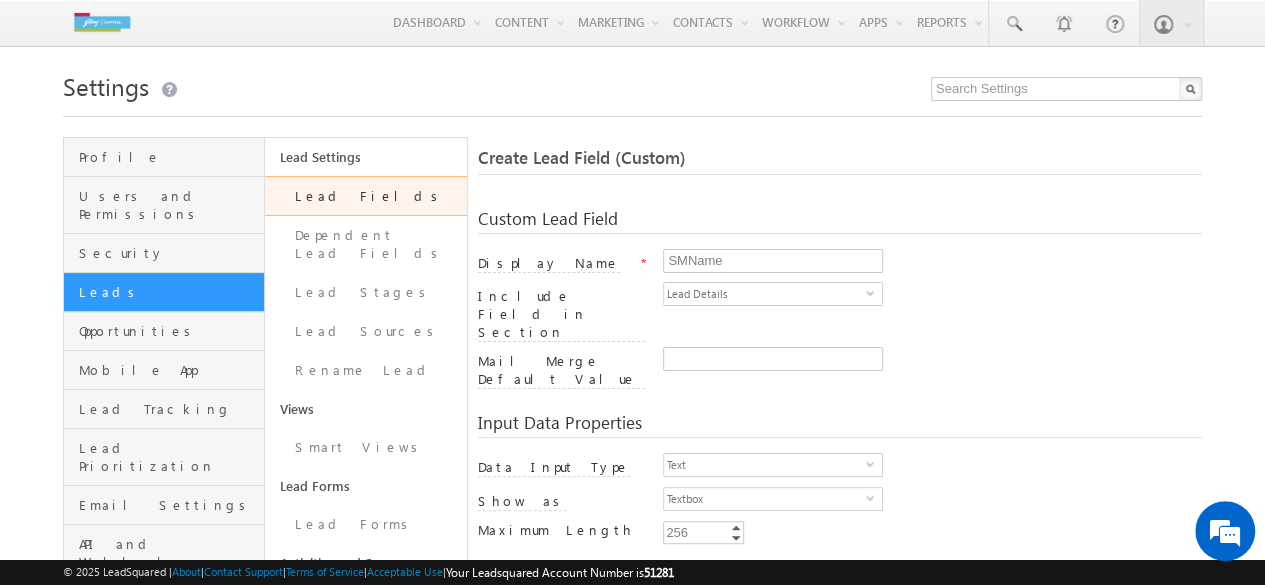 scroll, scrollTop: 333, scrollLeft: 0, axis: vertical 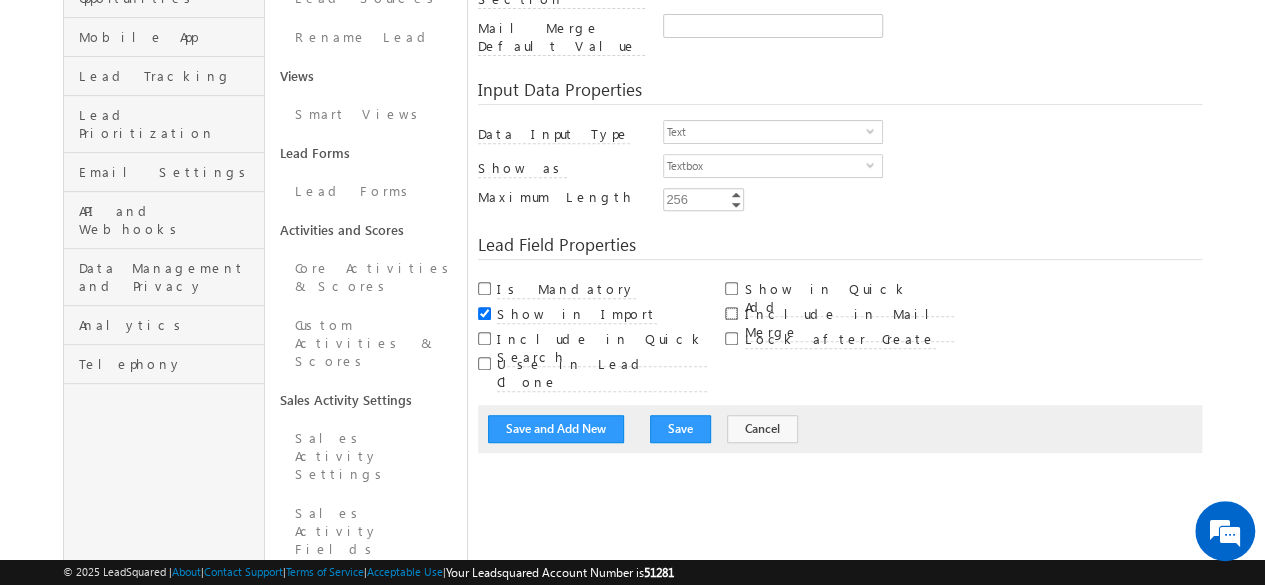 click on "Include in Mail Merge" at bounding box center [731, 313] 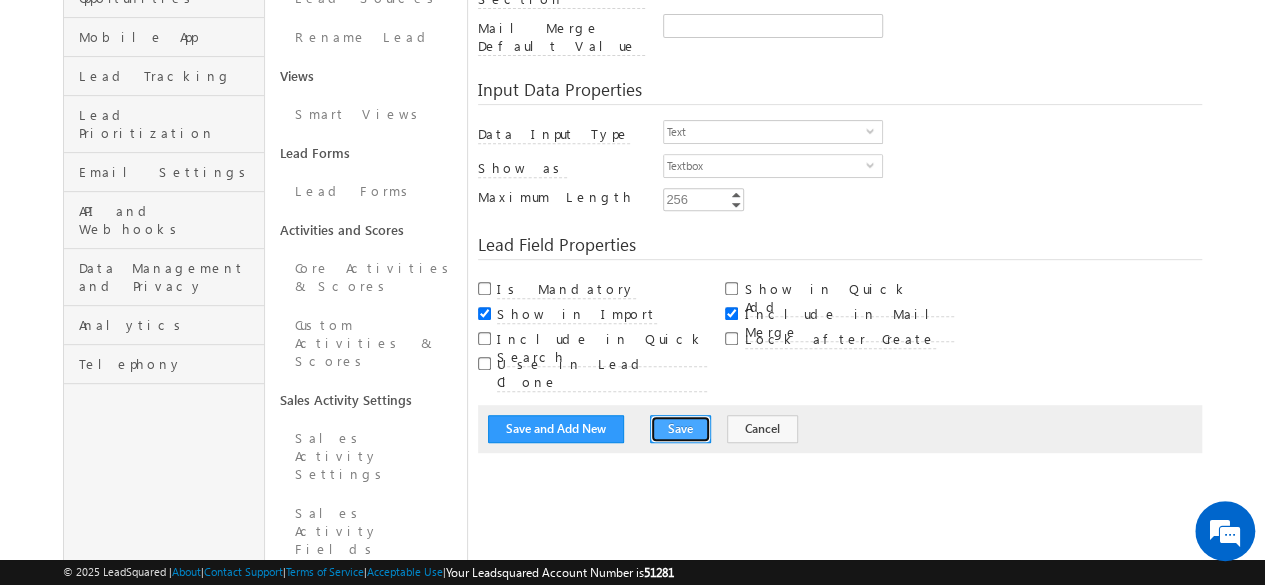 click on "Save" at bounding box center (680, 429) 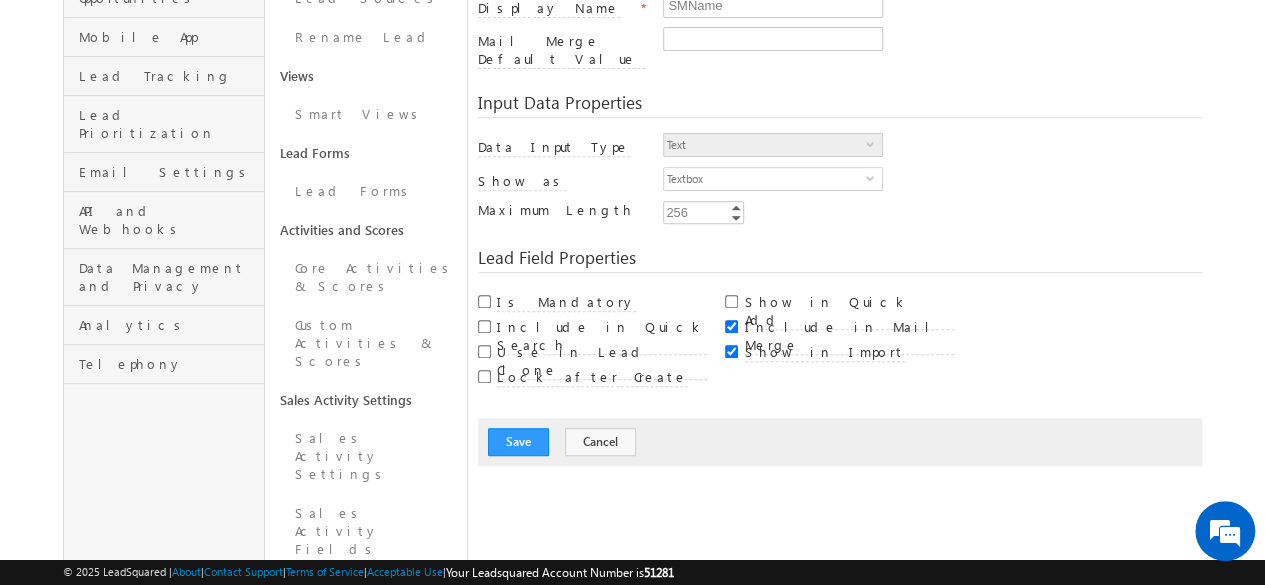 scroll, scrollTop: 148, scrollLeft: 0, axis: vertical 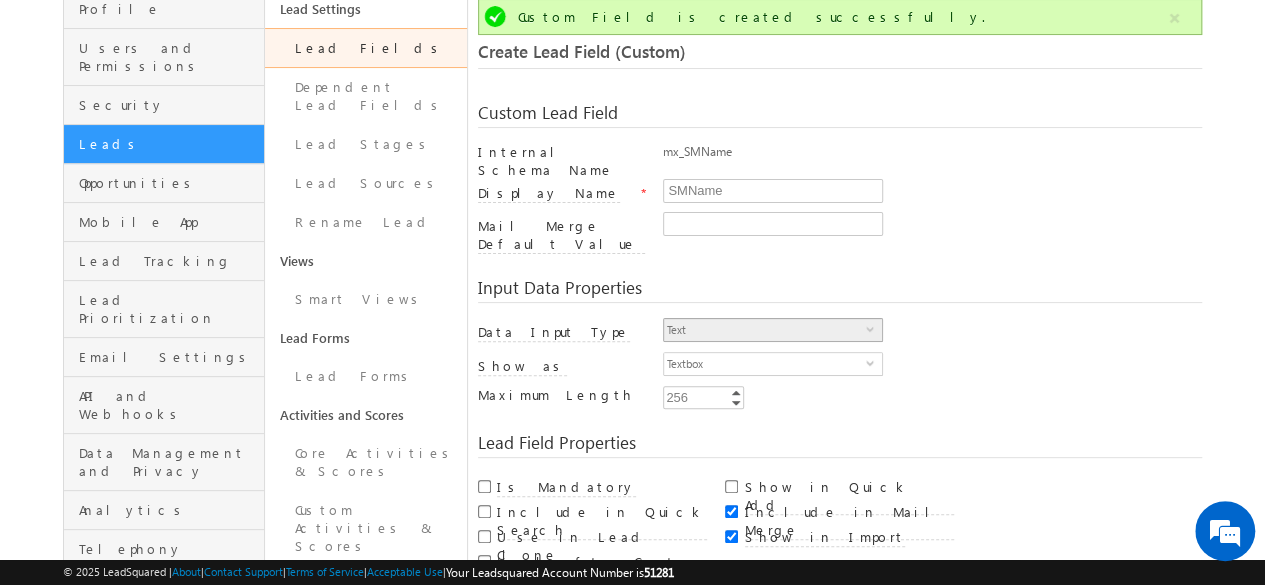 click on "Text" at bounding box center (765, 330) 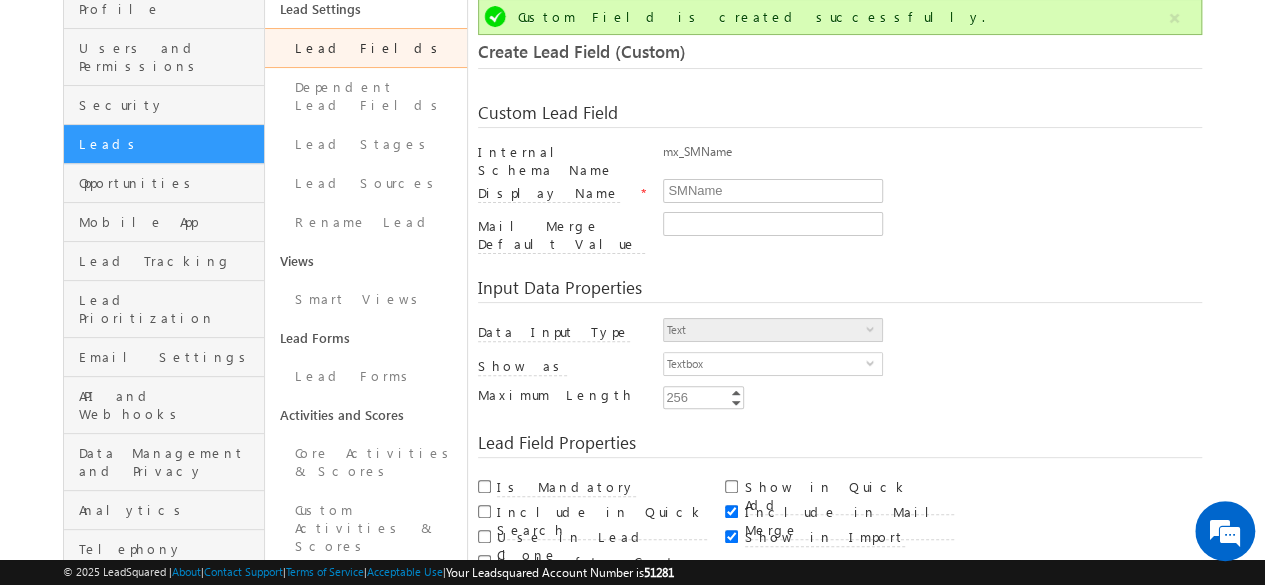 click on "Lead Fields" at bounding box center (365, 48) 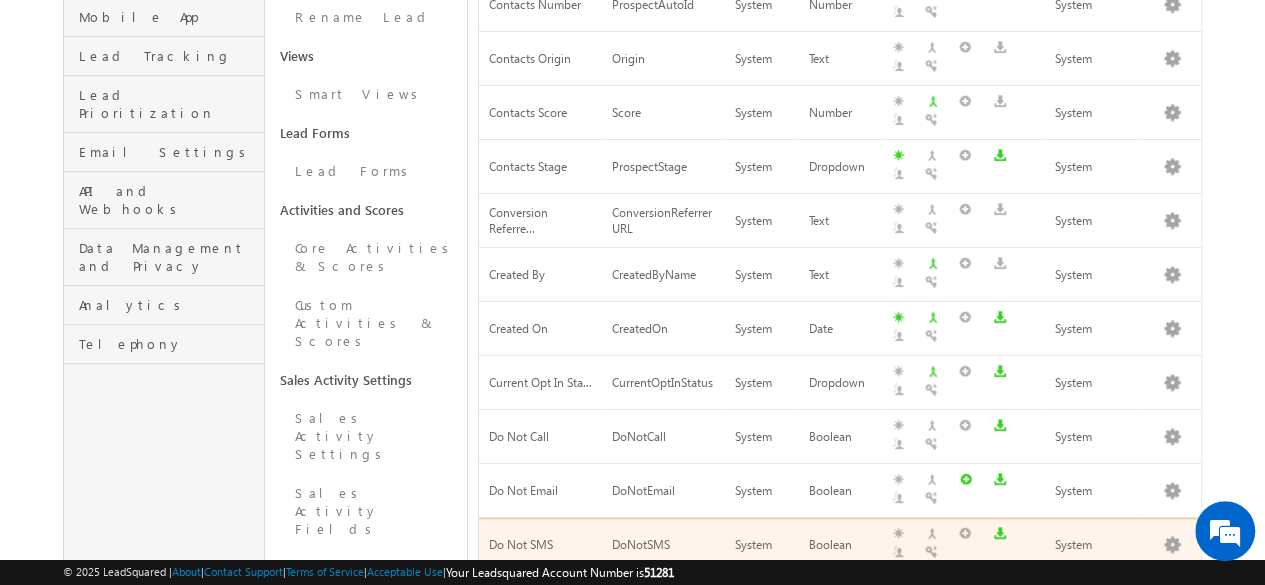 scroll, scrollTop: 355, scrollLeft: 0, axis: vertical 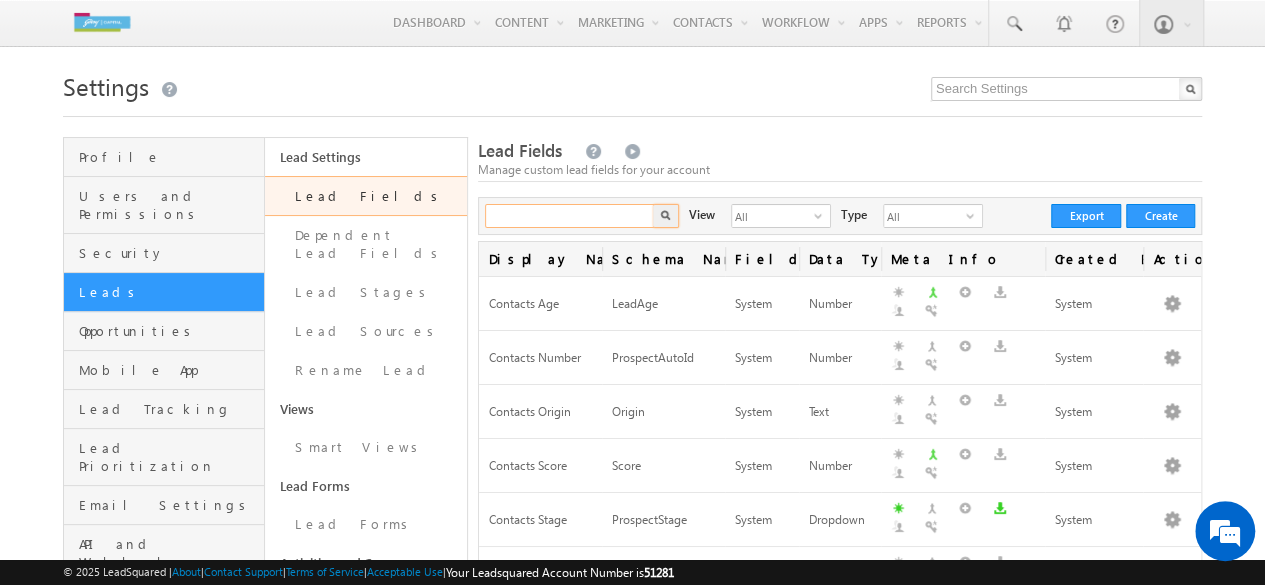 click at bounding box center (570, 216) 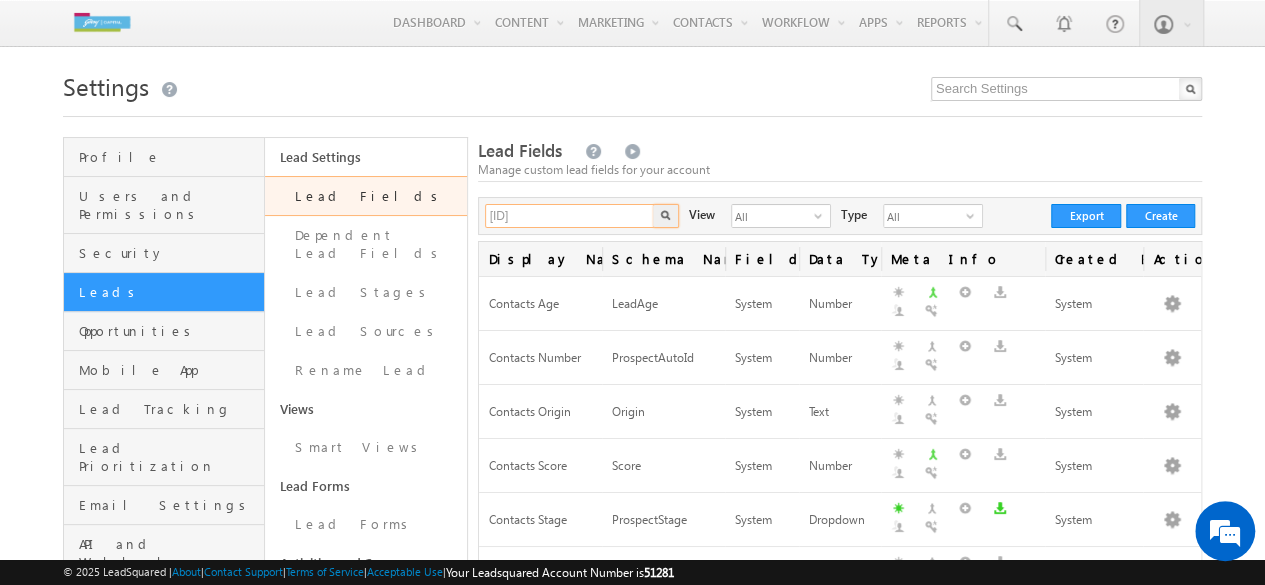 type on "[ID]" 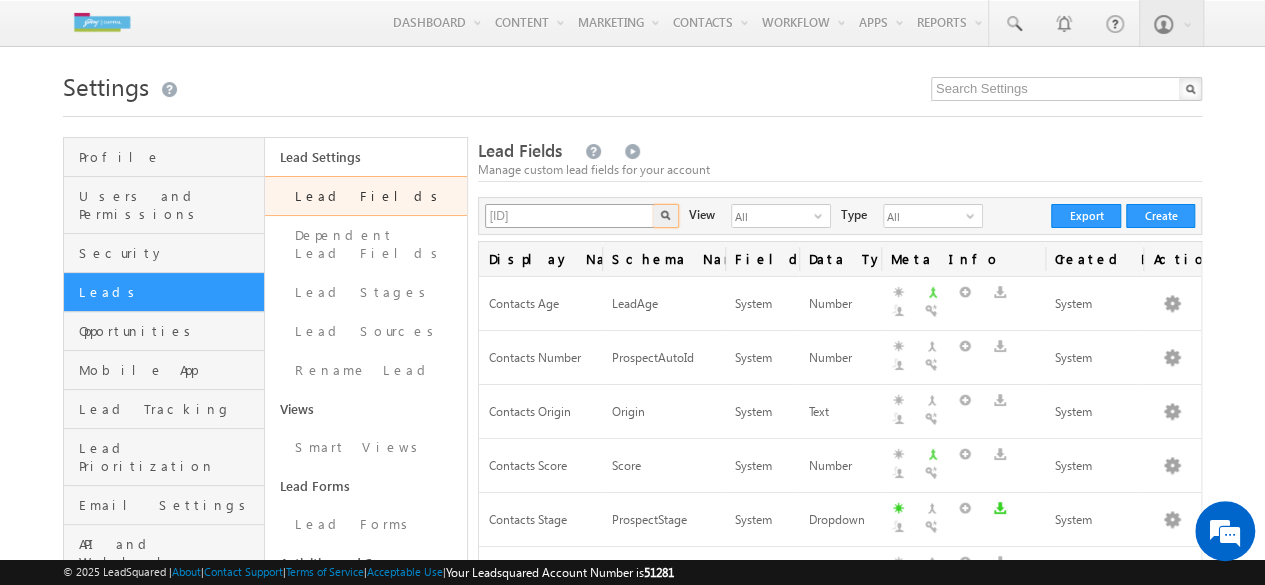 click at bounding box center (666, 216) 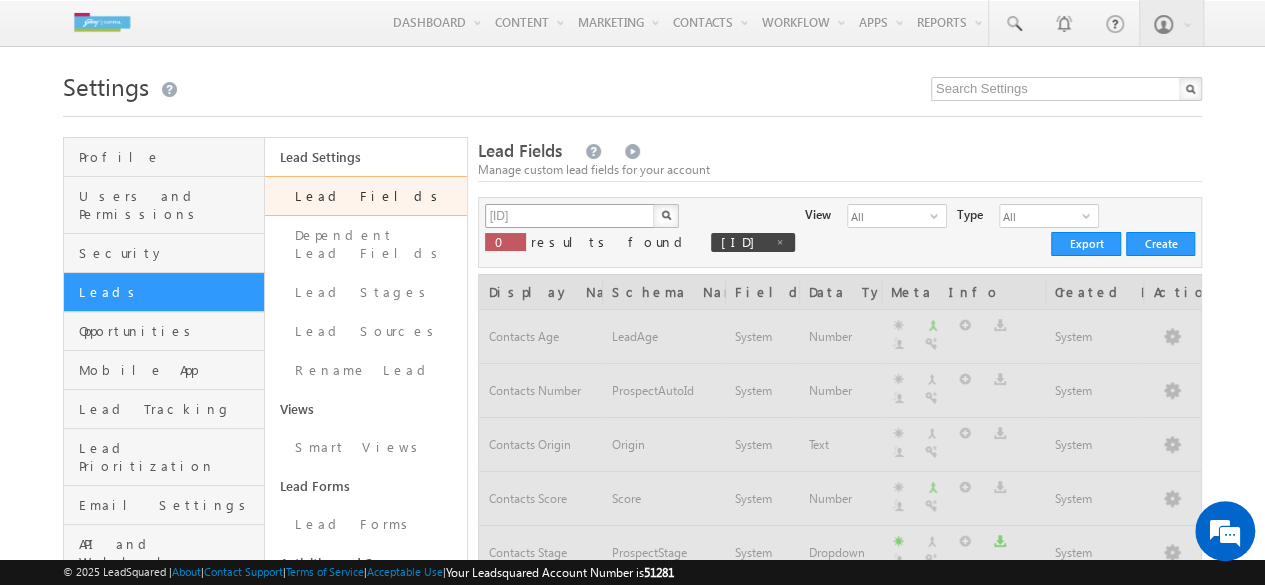 type 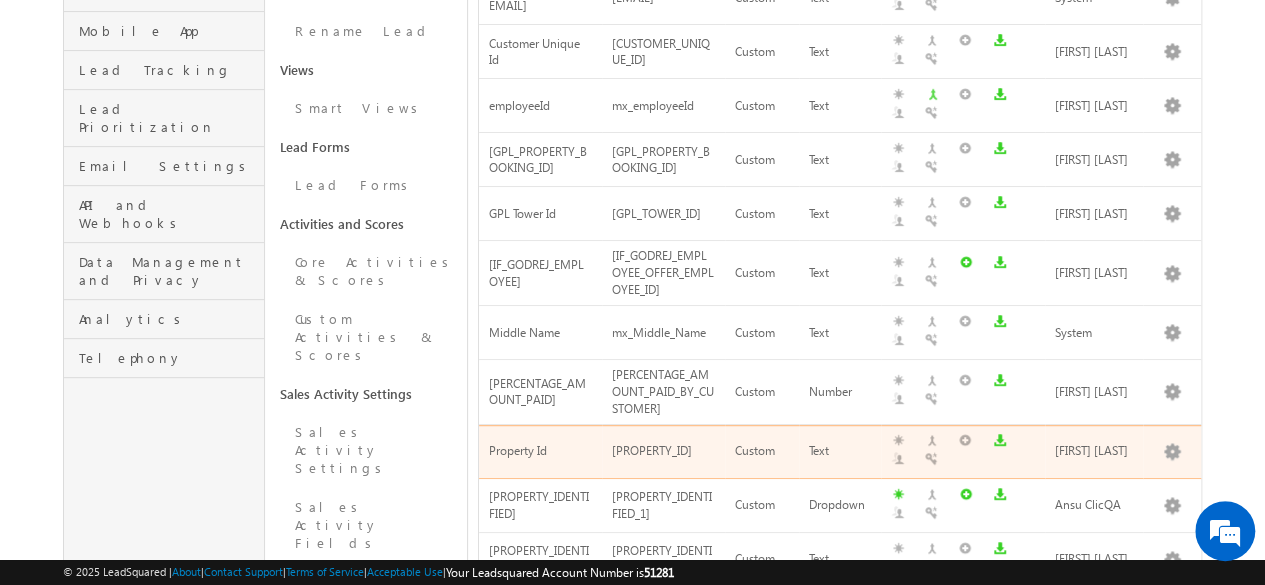scroll, scrollTop: 0, scrollLeft: 0, axis: both 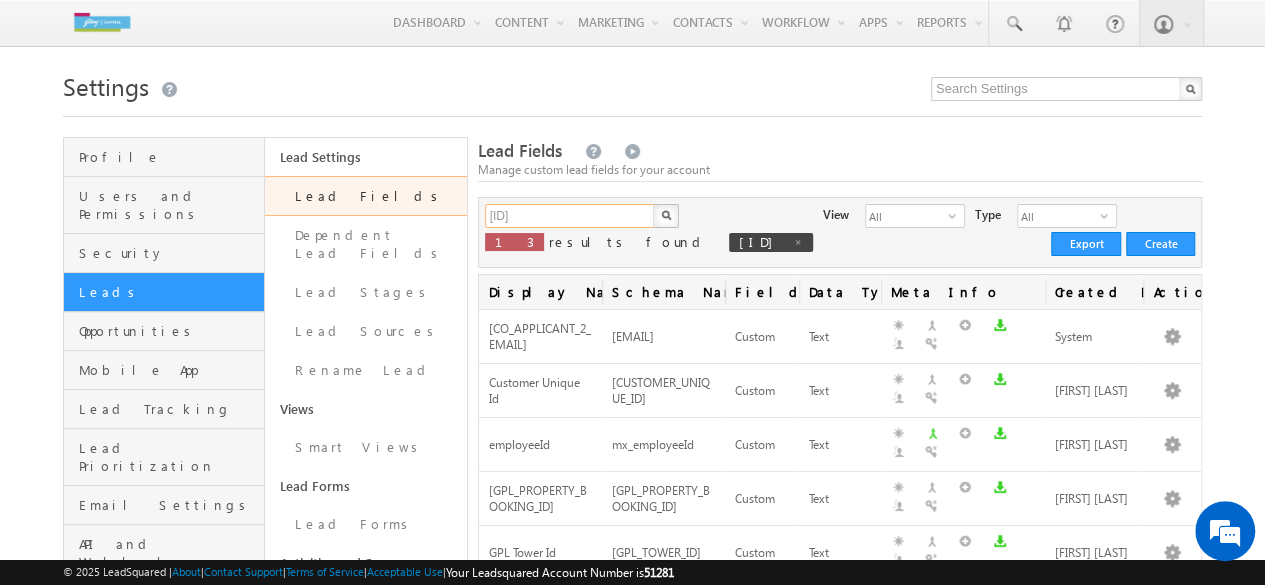 click on "id" at bounding box center (570, 216) 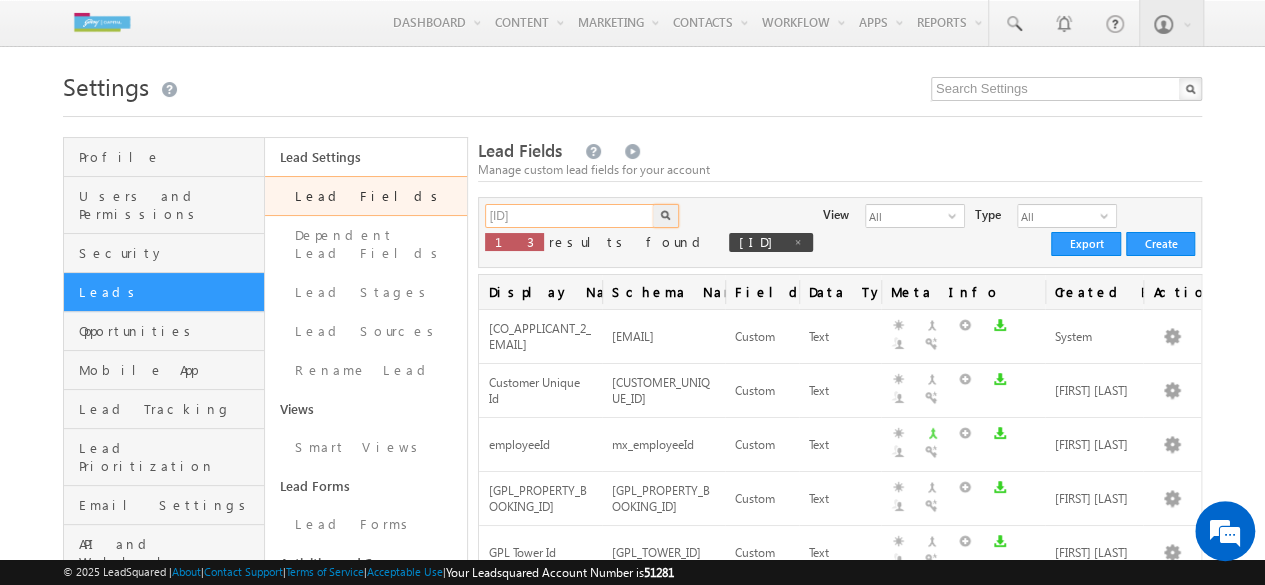 type on "i" 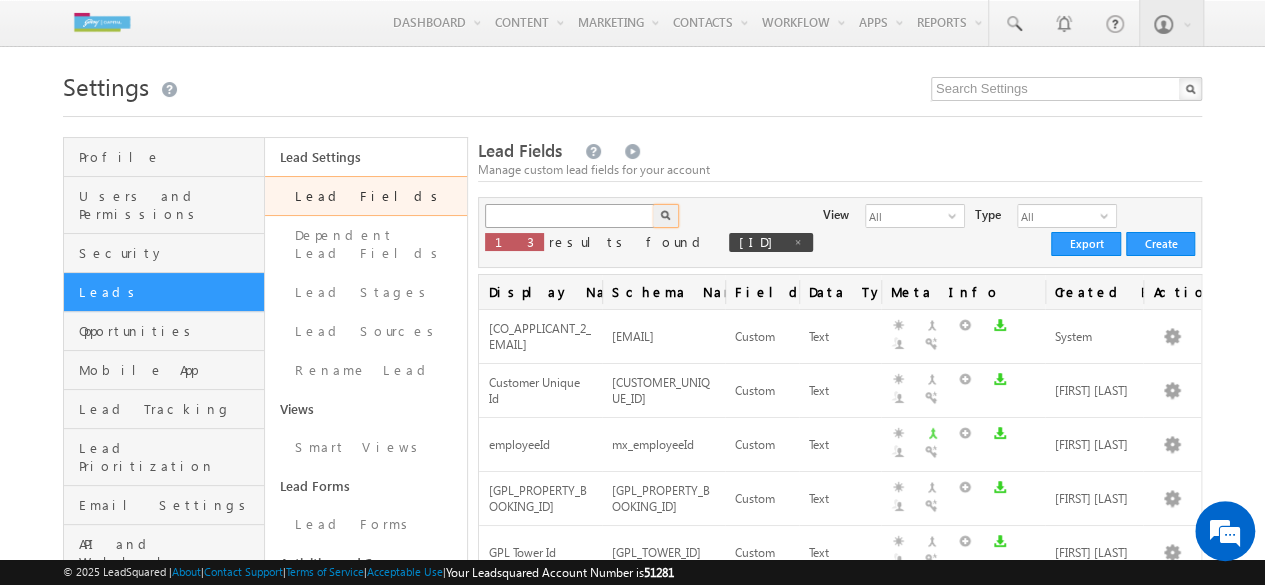 type on "Search Lead Fields" 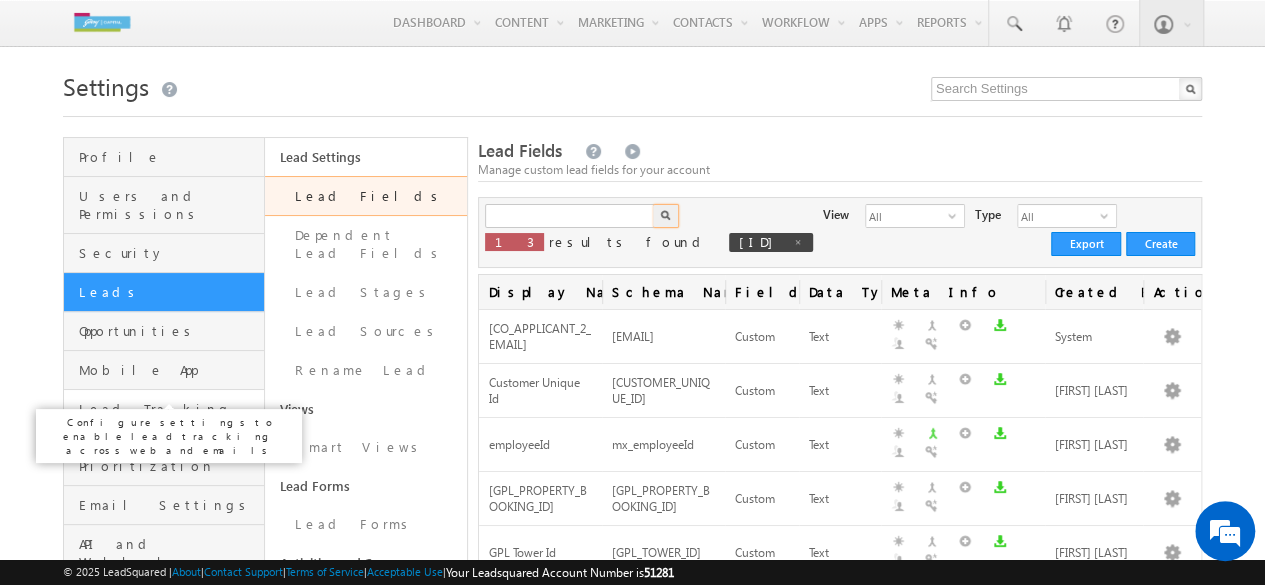 type on "Search Lead Fields" 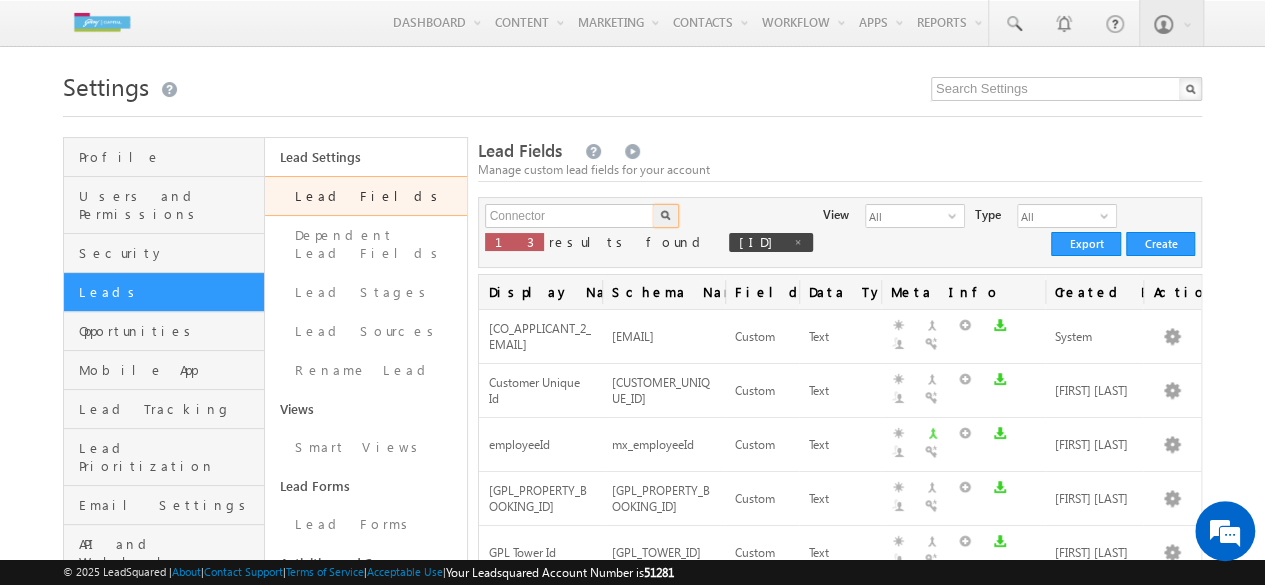click at bounding box center (666, 216) 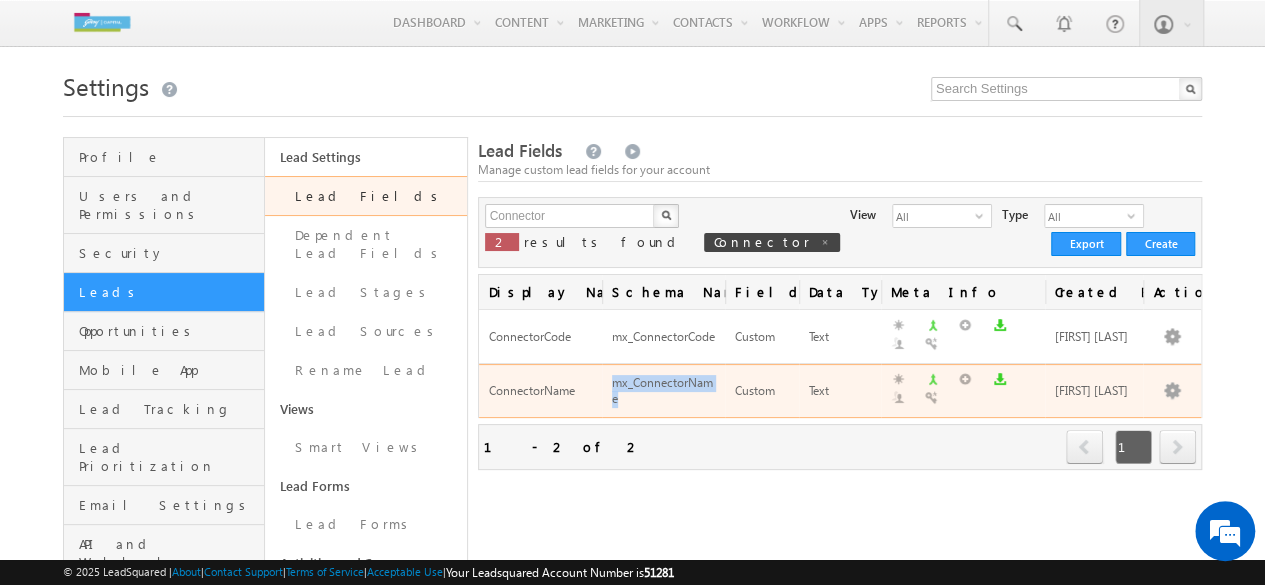 drag, startPoint x: 628, startPoint y: 395, endPoint x: 610, endPoint y: 377, distance: 25.455845 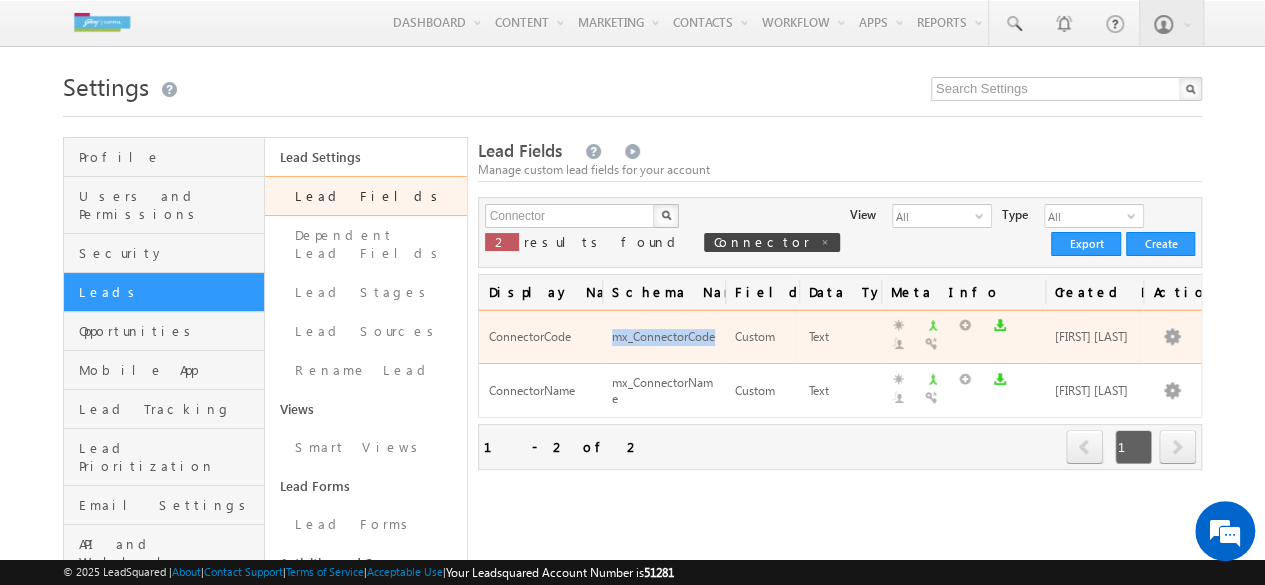 drag, startPoint x: 624, startPoint y: 343, endPoint x: 608, endPoint y: 320, distance: 28.01785 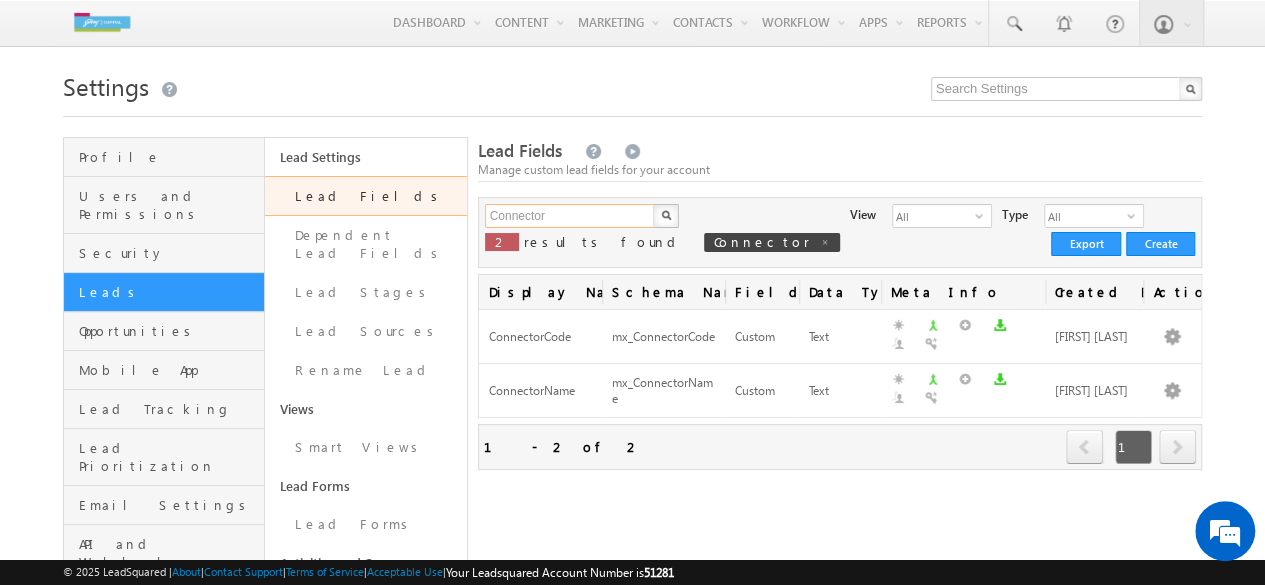 click on "Connector" at bounding box center (570, 216) 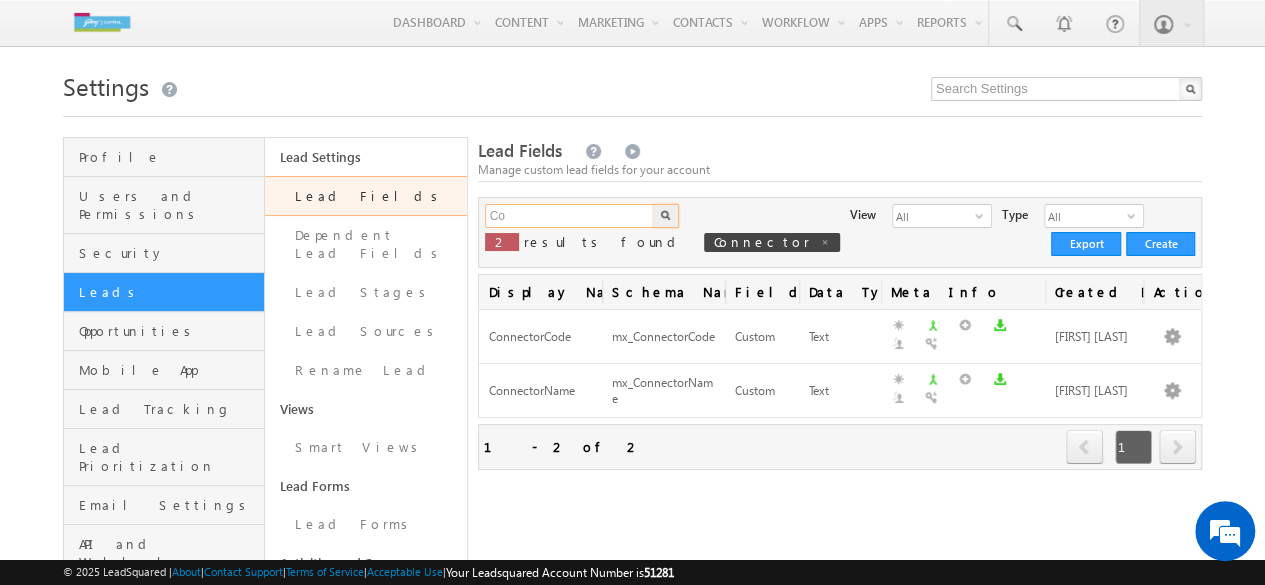 type on "C" 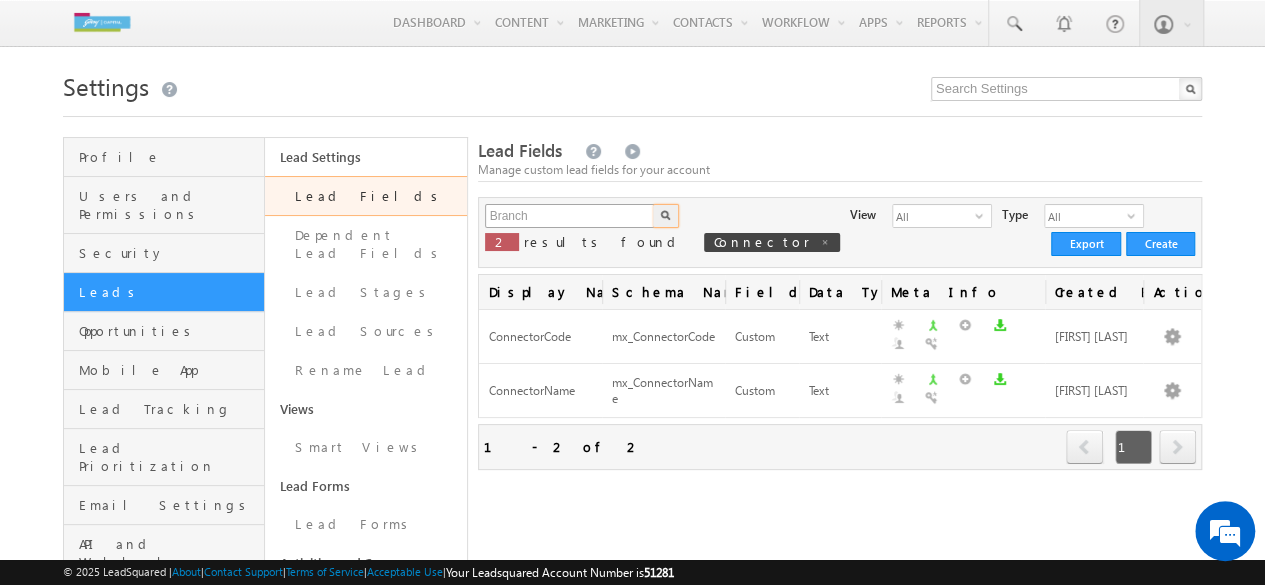 click at bounding box center (666, 216) 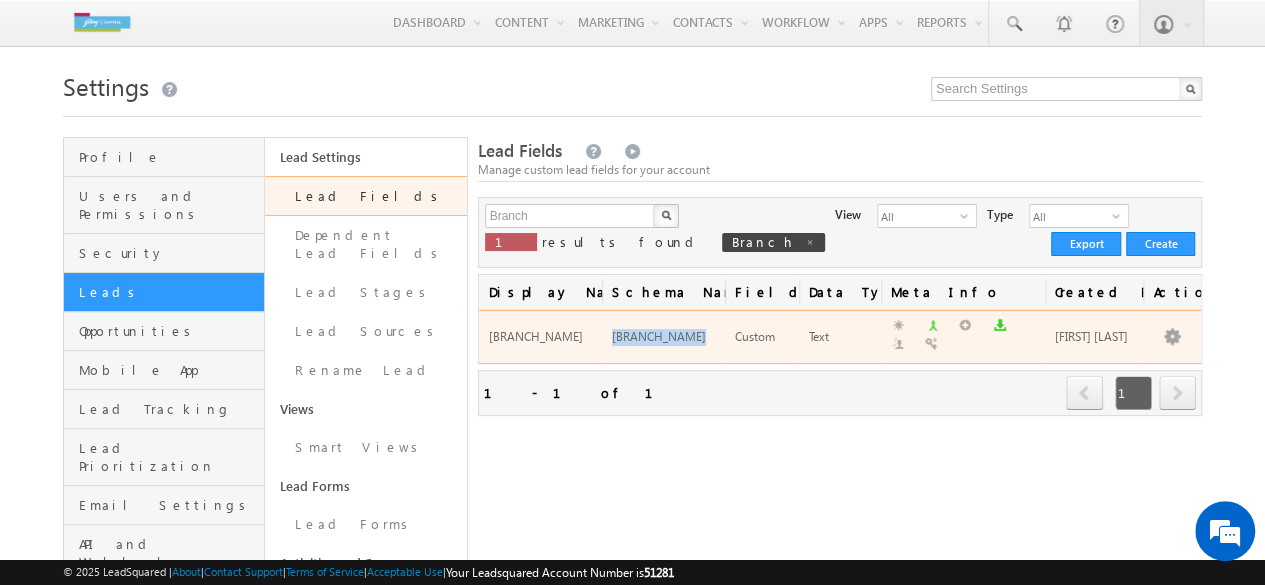 drag, startPoint x: 702, startPoint y: 334, endPoint x: 610, endPoint y: 335, distance: 92.00543 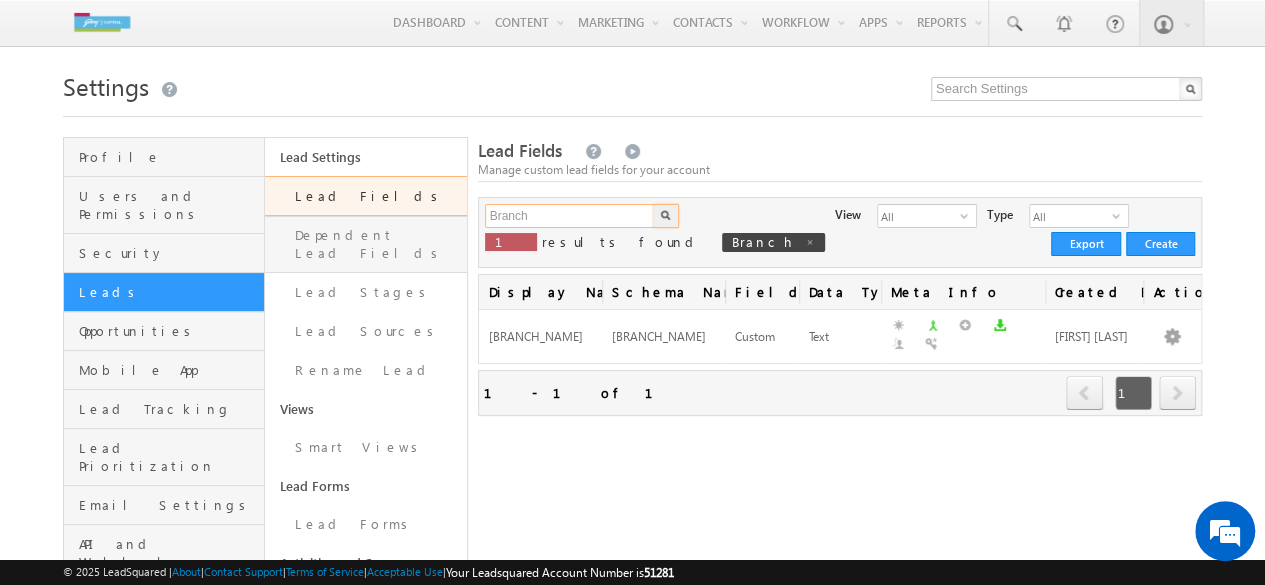 drag, startPoint x: 541, startPoint y: 222, endPoint x: 457, endPoint y: 224, distance: 84.0238 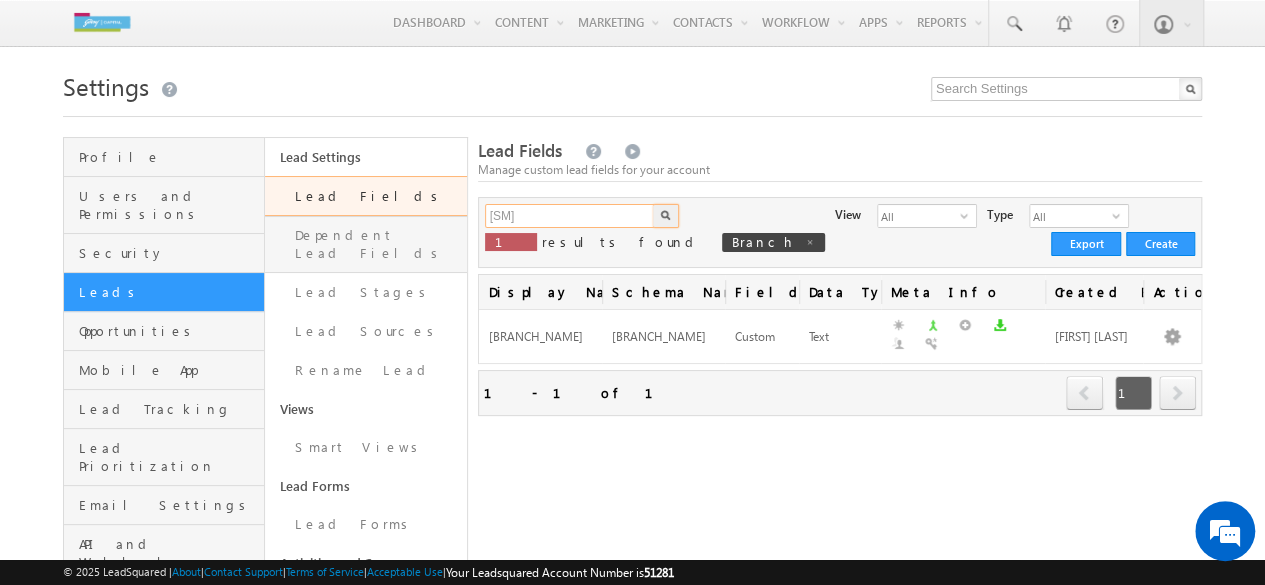 type on "SM" 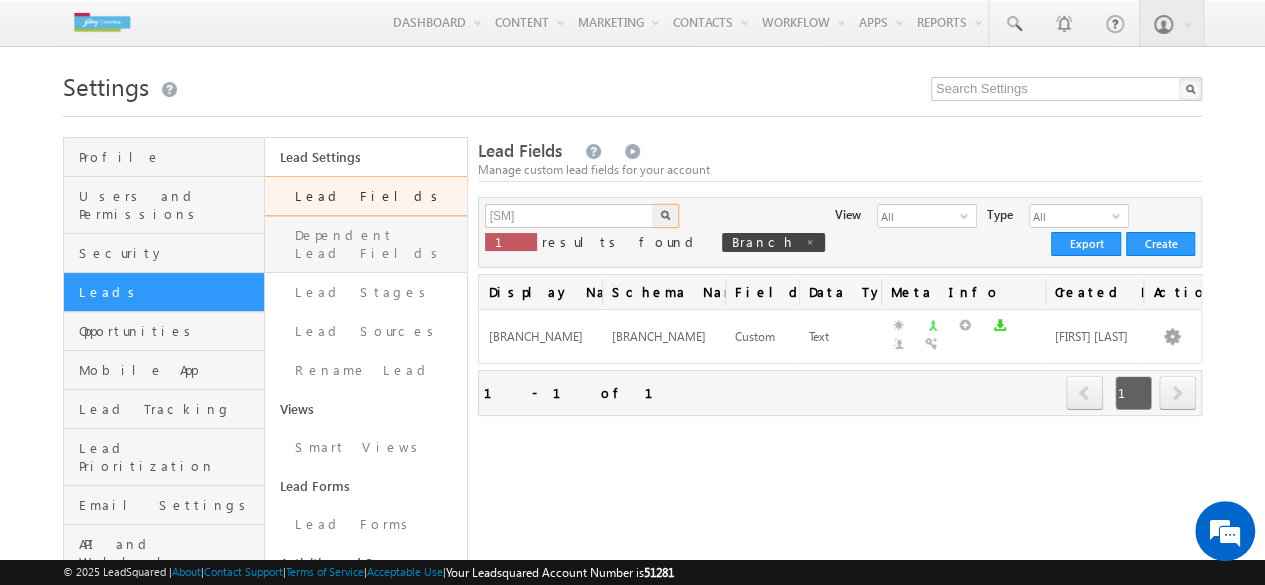 click at bounding box center [666, 216] 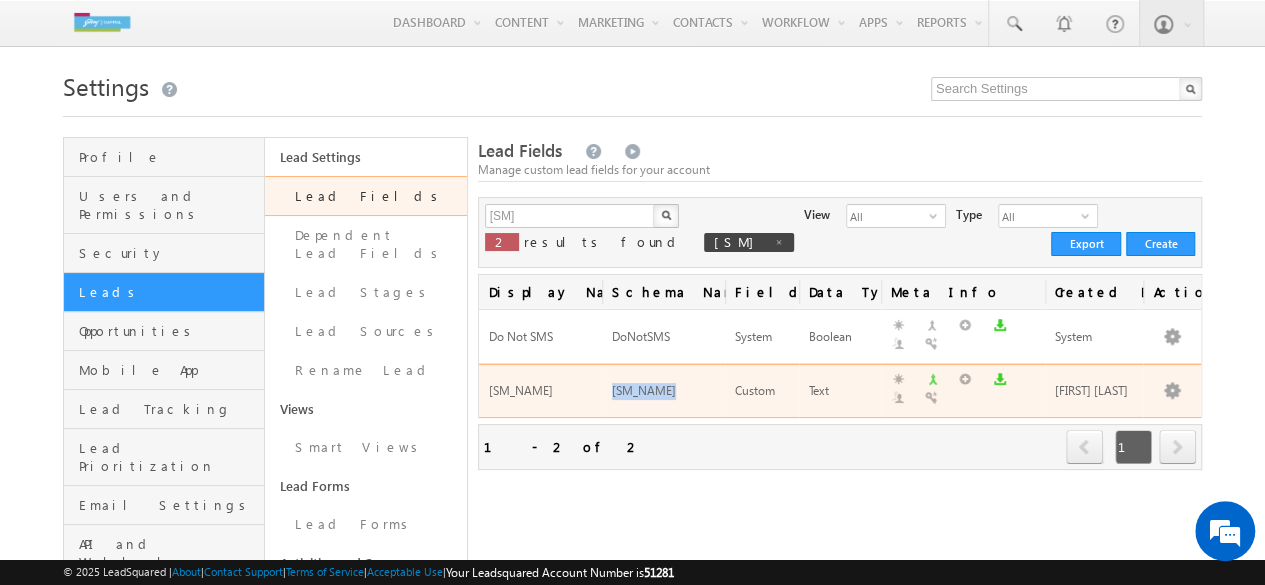 drag, startPoint x: 686, startPoint y: 368, endPoint x: 614, endPoint y: 368, distance: 72 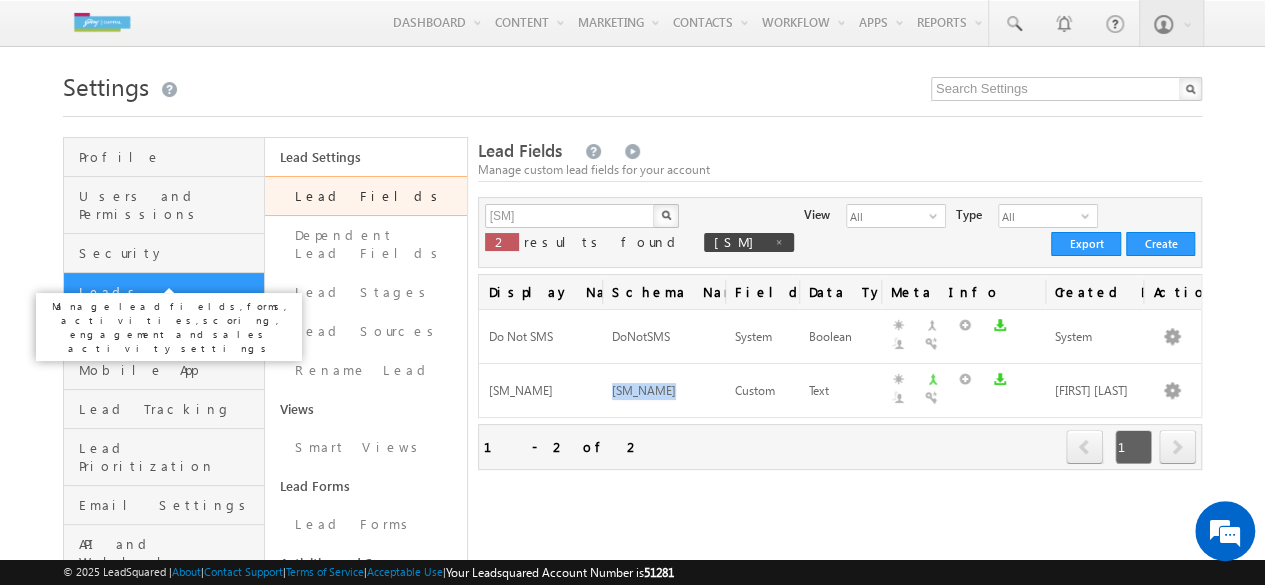 click on "Leads" at bounding box center (169, 292) 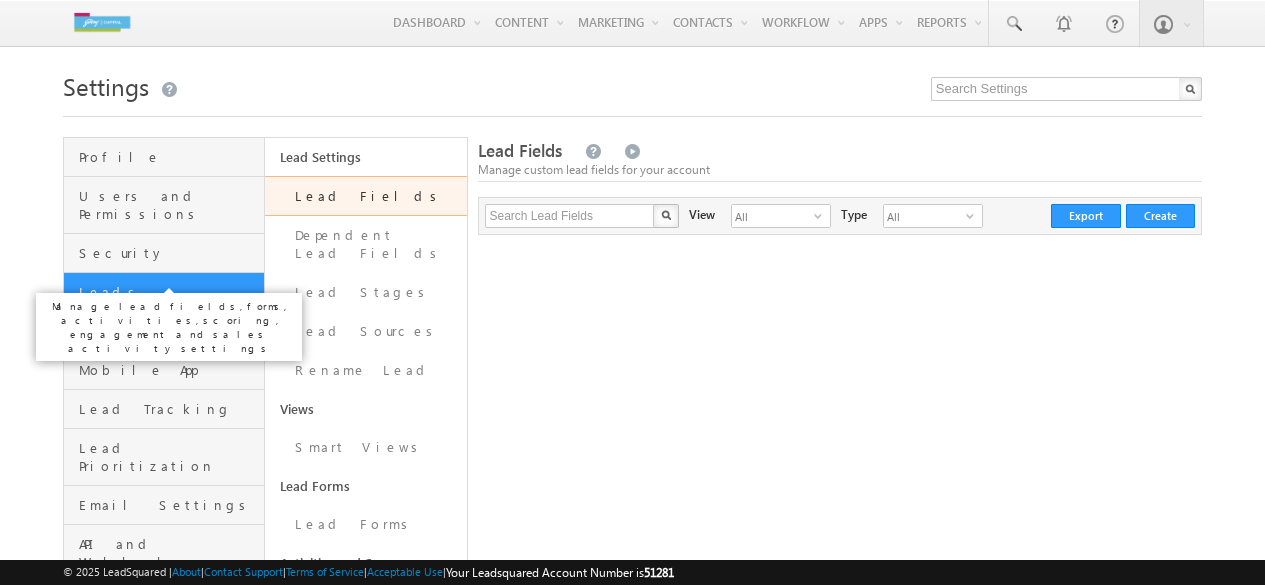 scroll, scrollTop: 0, scrollLeft: 0, axis: both 